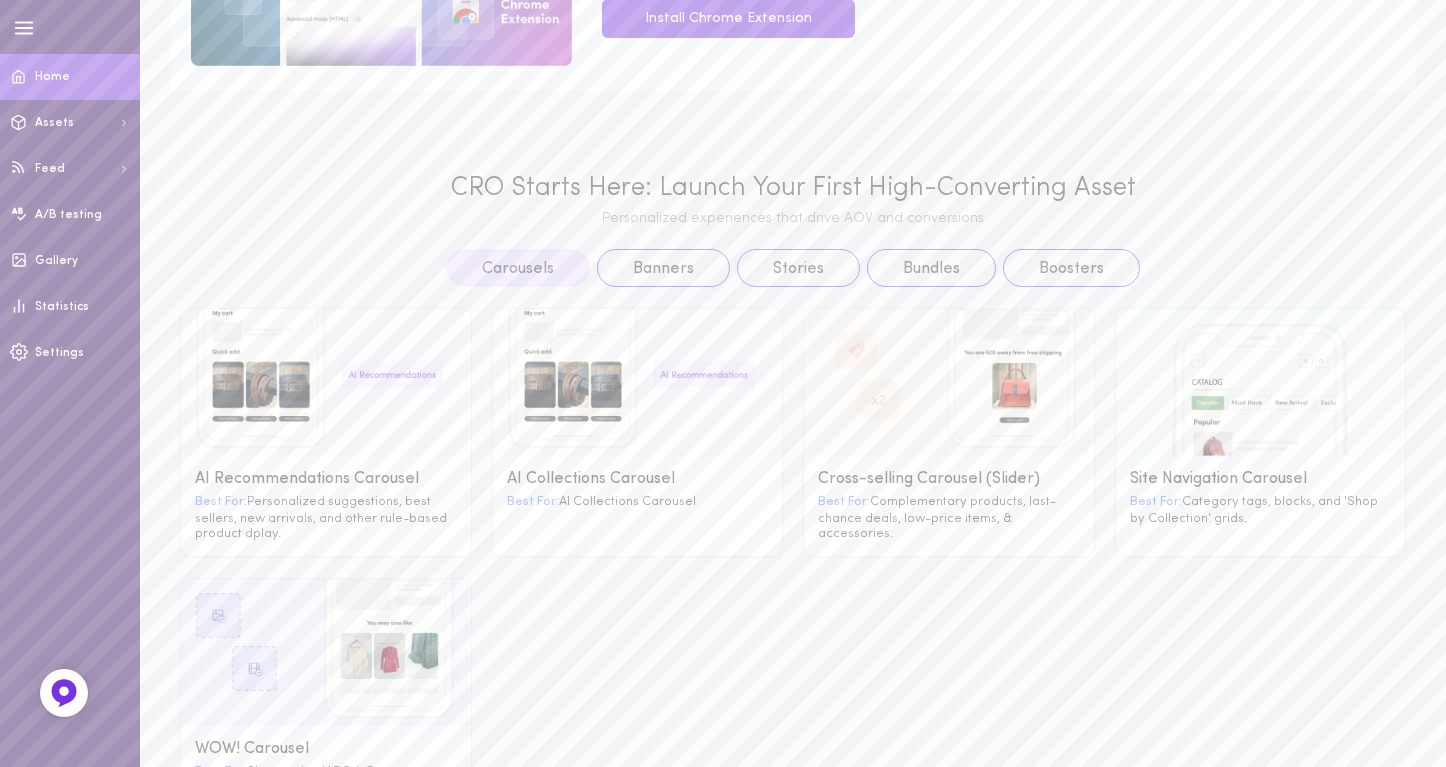 scroll, scrollTop: 0, scrollLeft: 0, axis: both 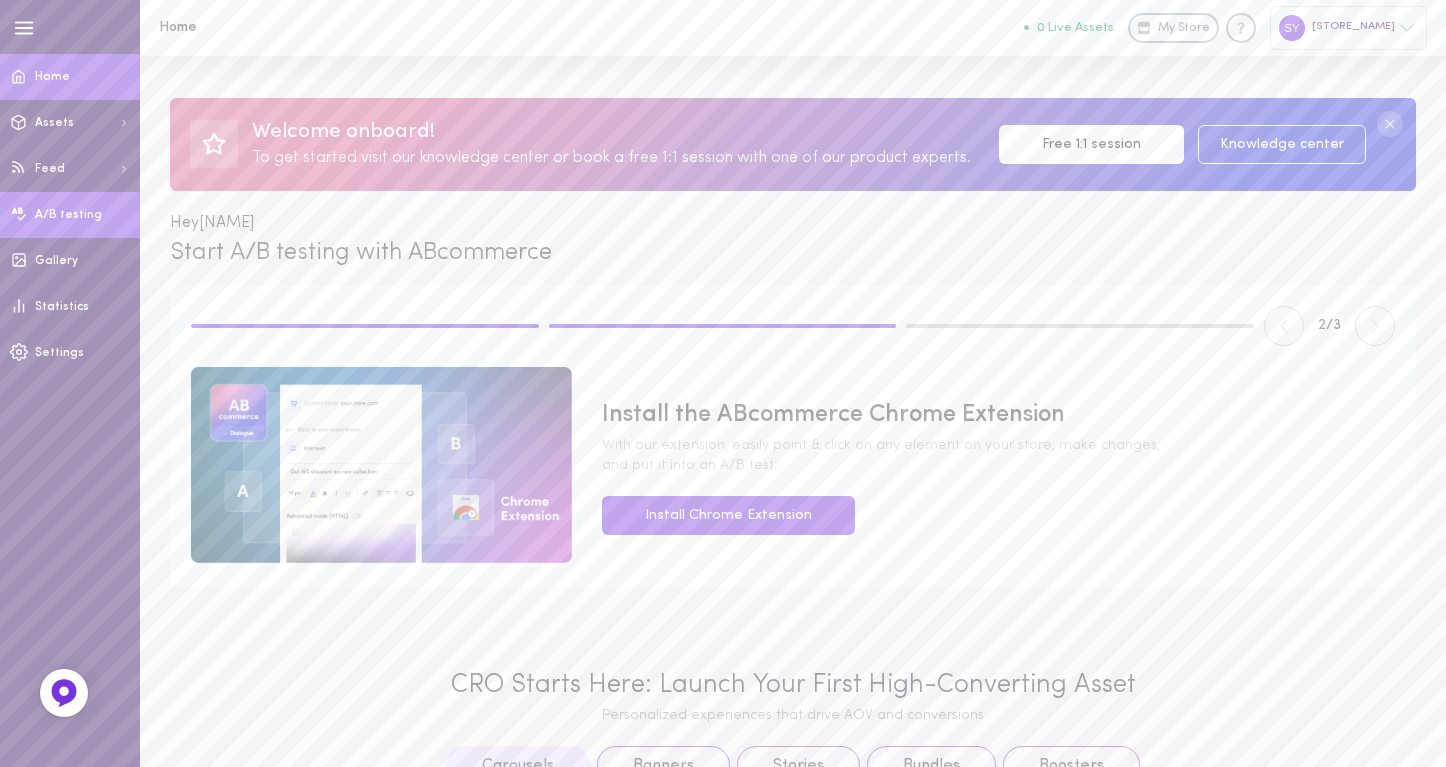 click on "A/B testing" at bounding box center (68, 215) 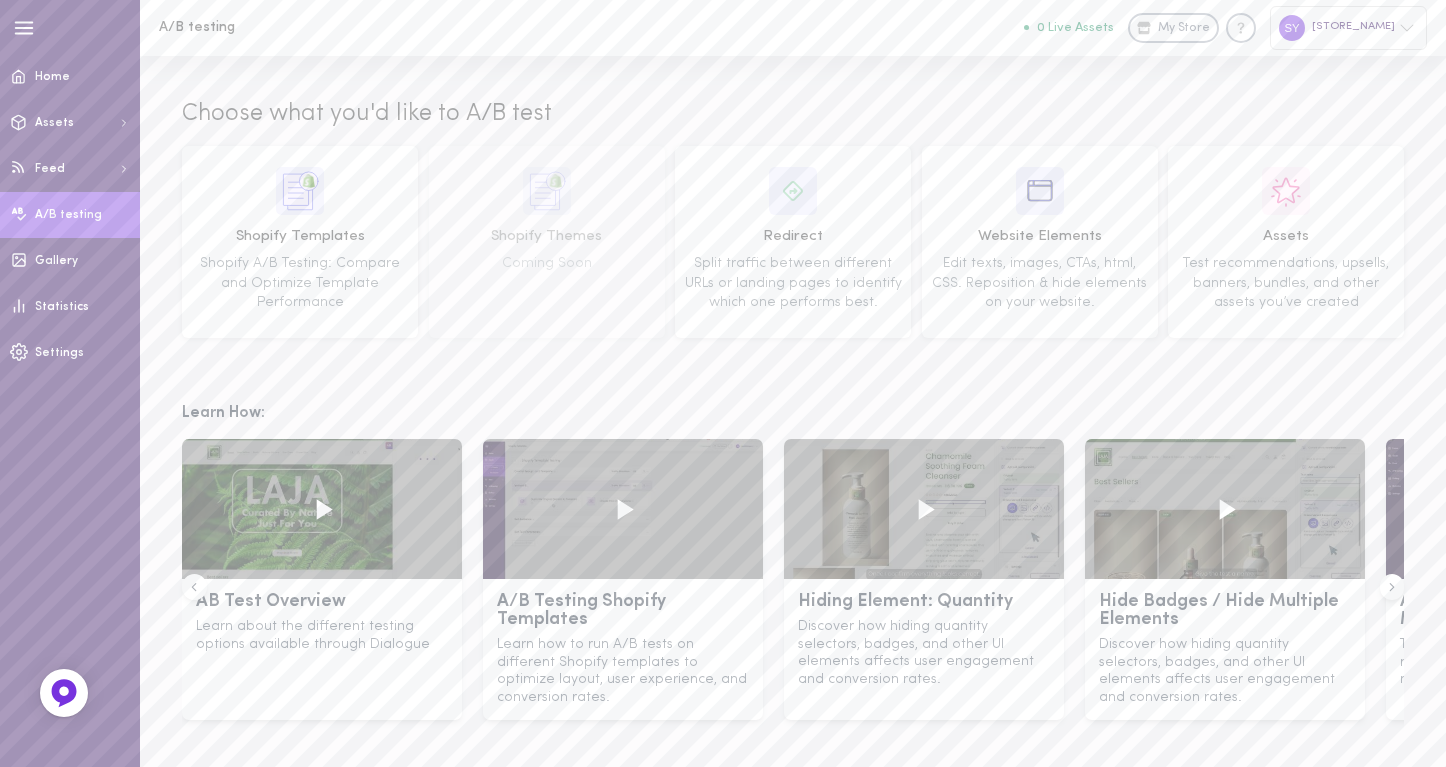 scroll, scrollTop: 9, scrollLeft: 0, axis: vertical 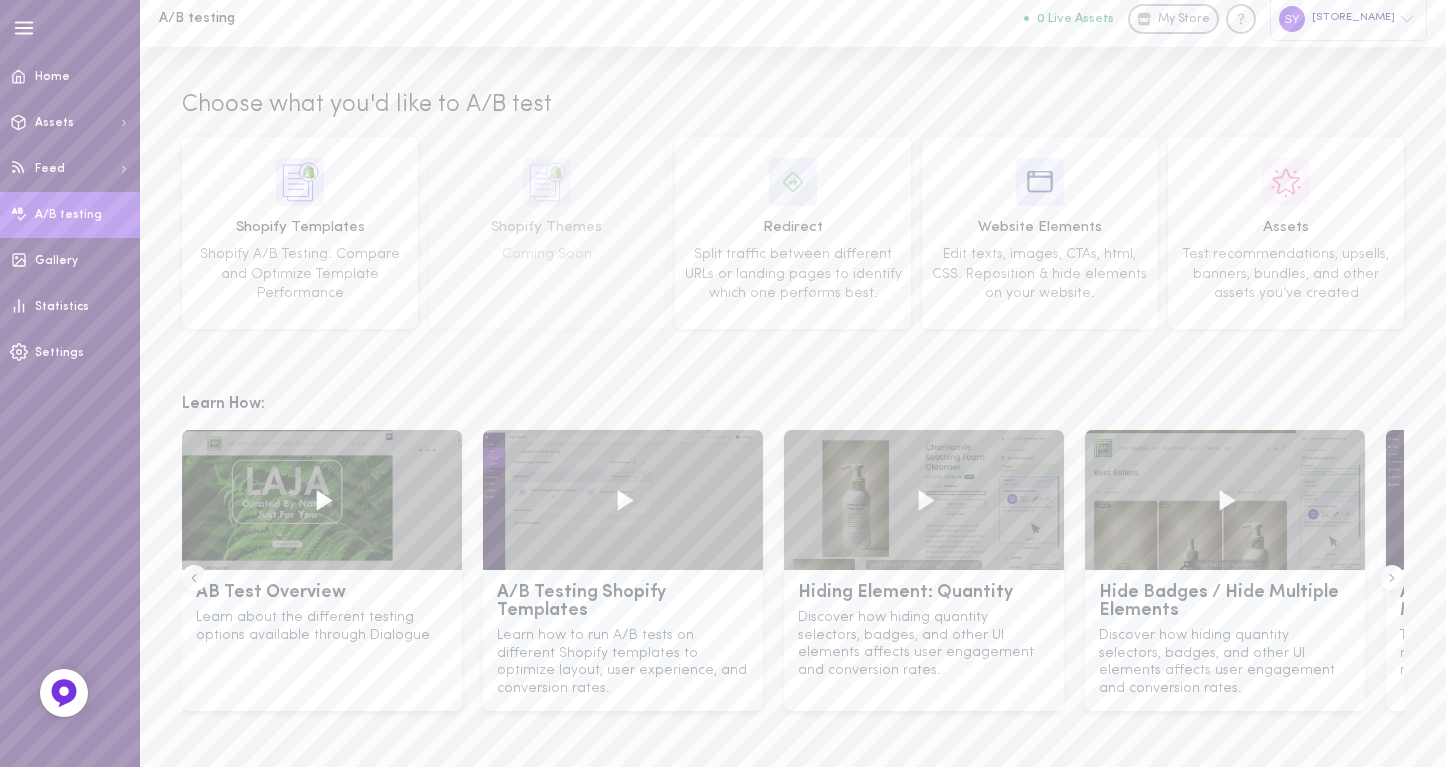 click 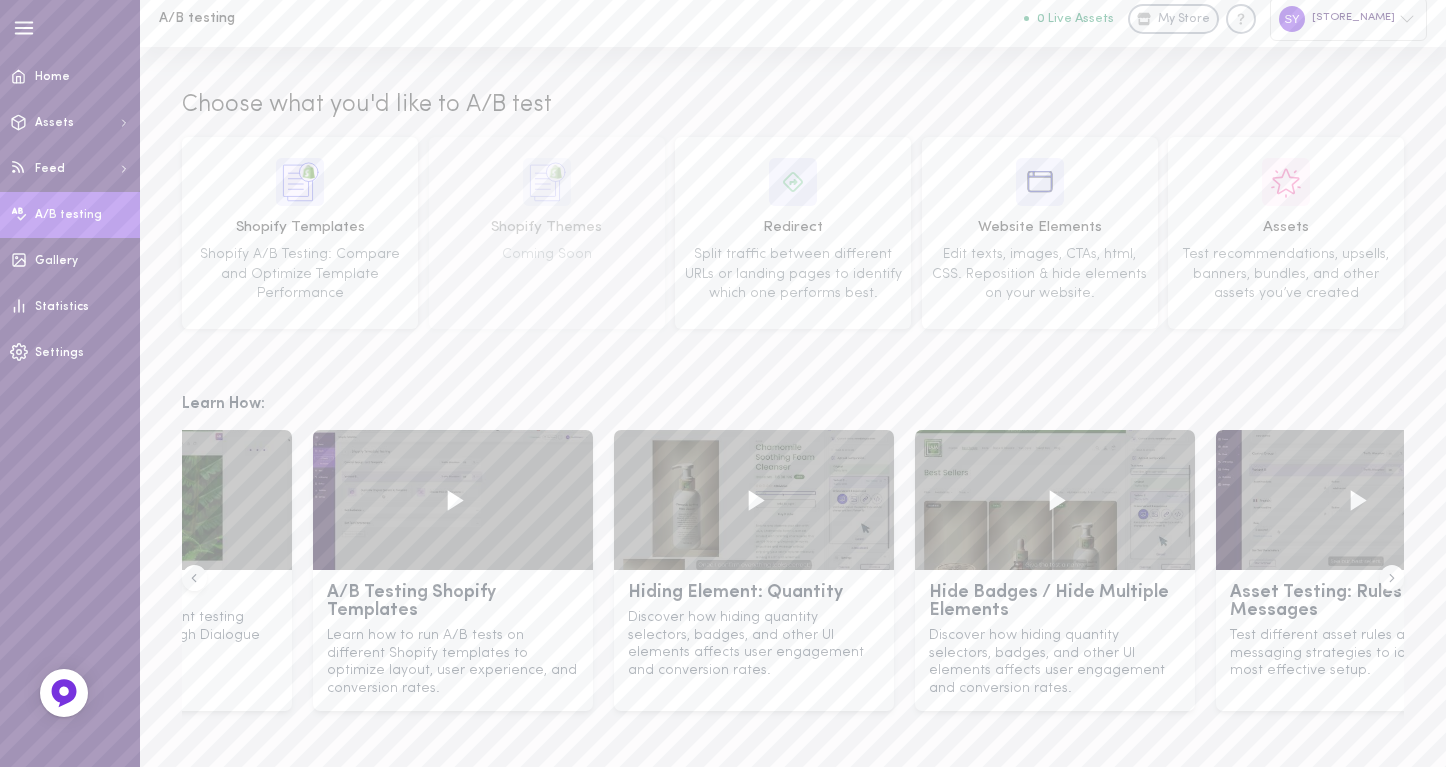 scroll, scrollTop: 0, scrollLeft: 350, axis: horizontal 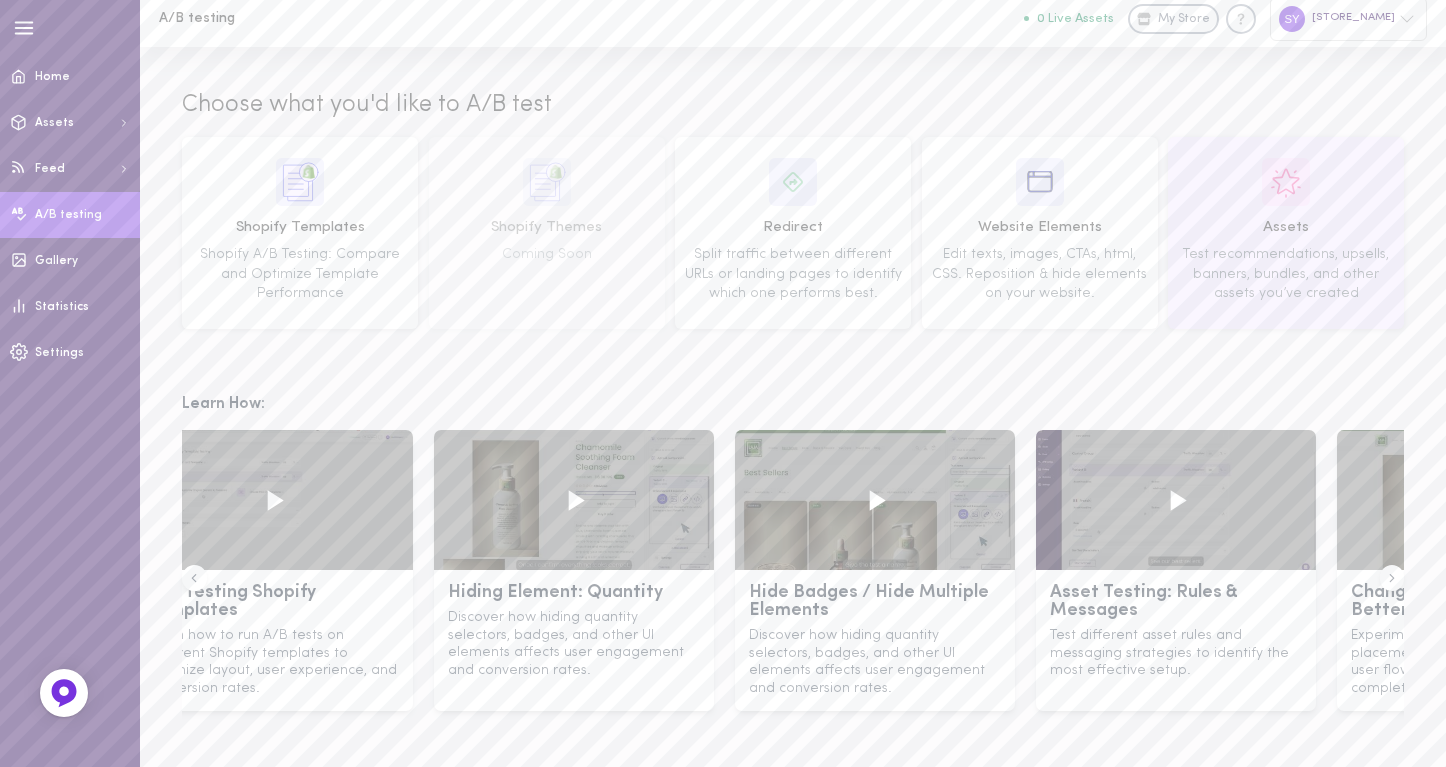 click on "Test recommendations, upsells, banners, bundles, and other assets you’ve created" at bounding box center (1286, 274) 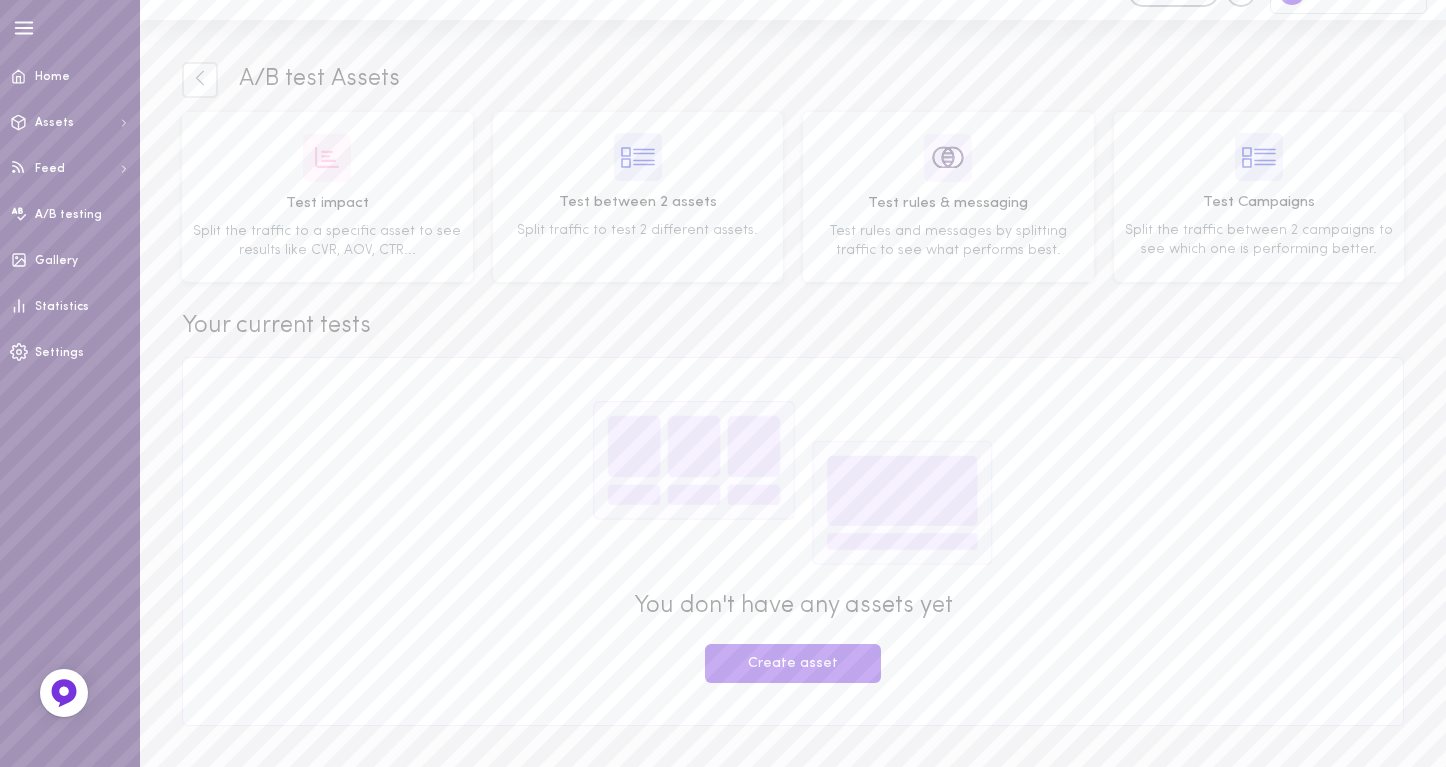 scroll, scrollTop: 0, scrollLeft: 0, axis: both 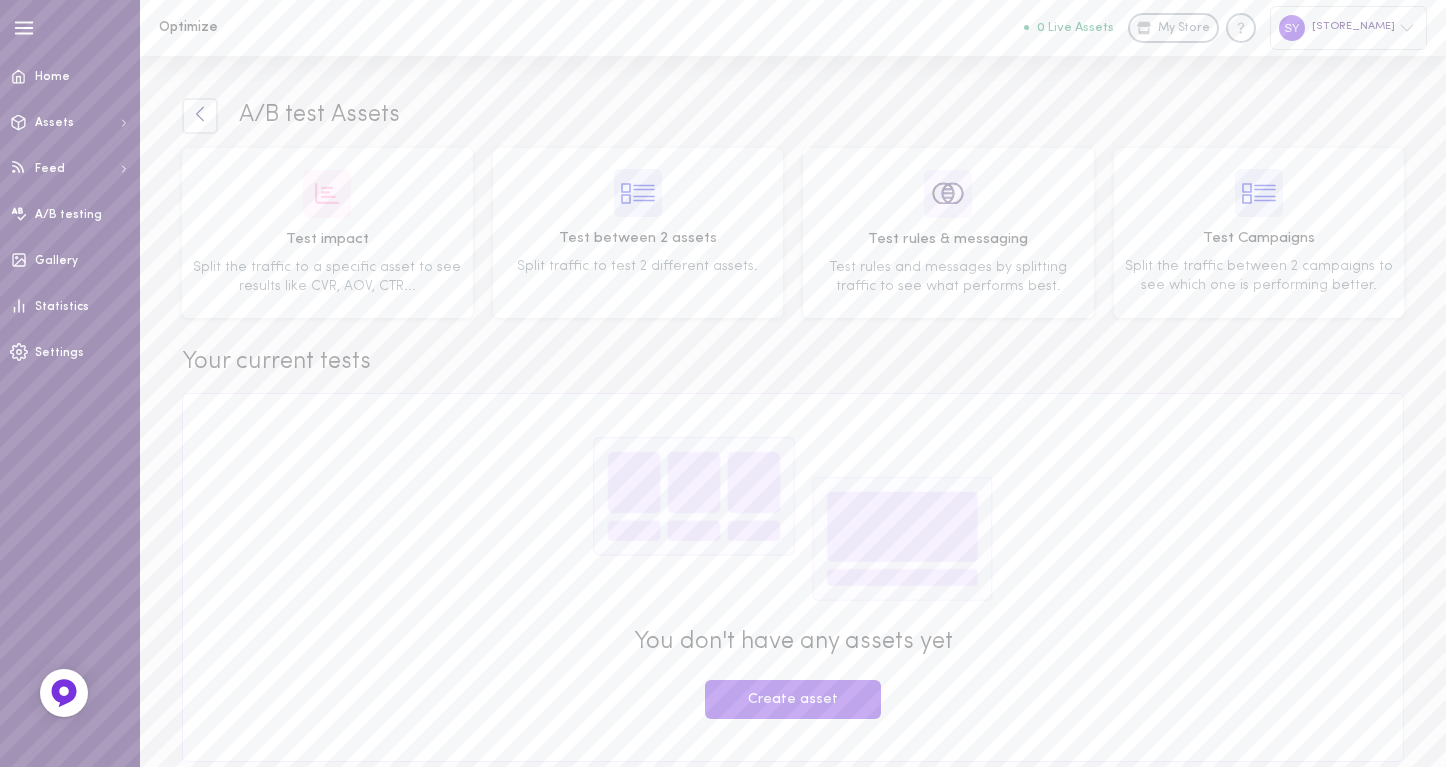 click 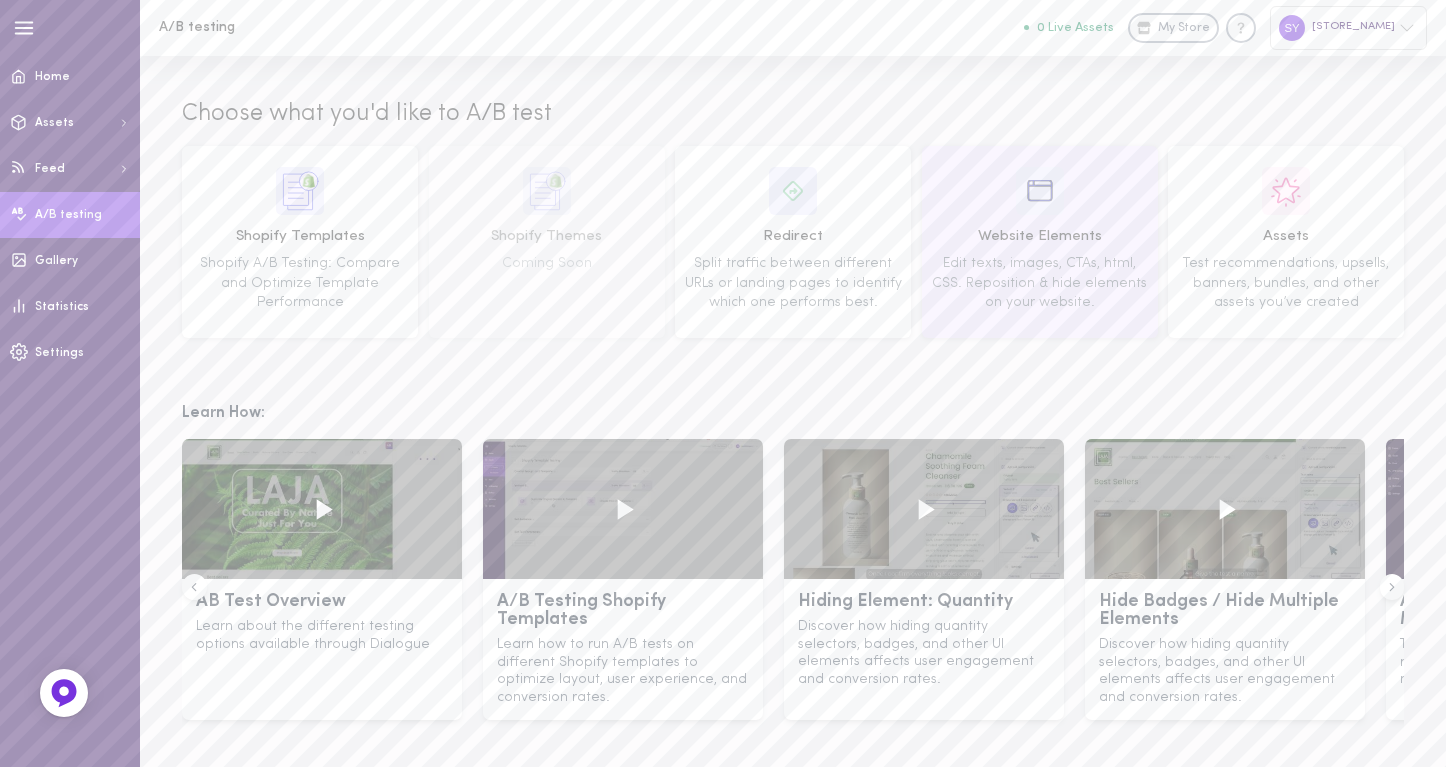 click on "Edit  texts, images, CTAs, html, CSS. Reposition & hide elements on your website." at bounding box center [1039, 283] 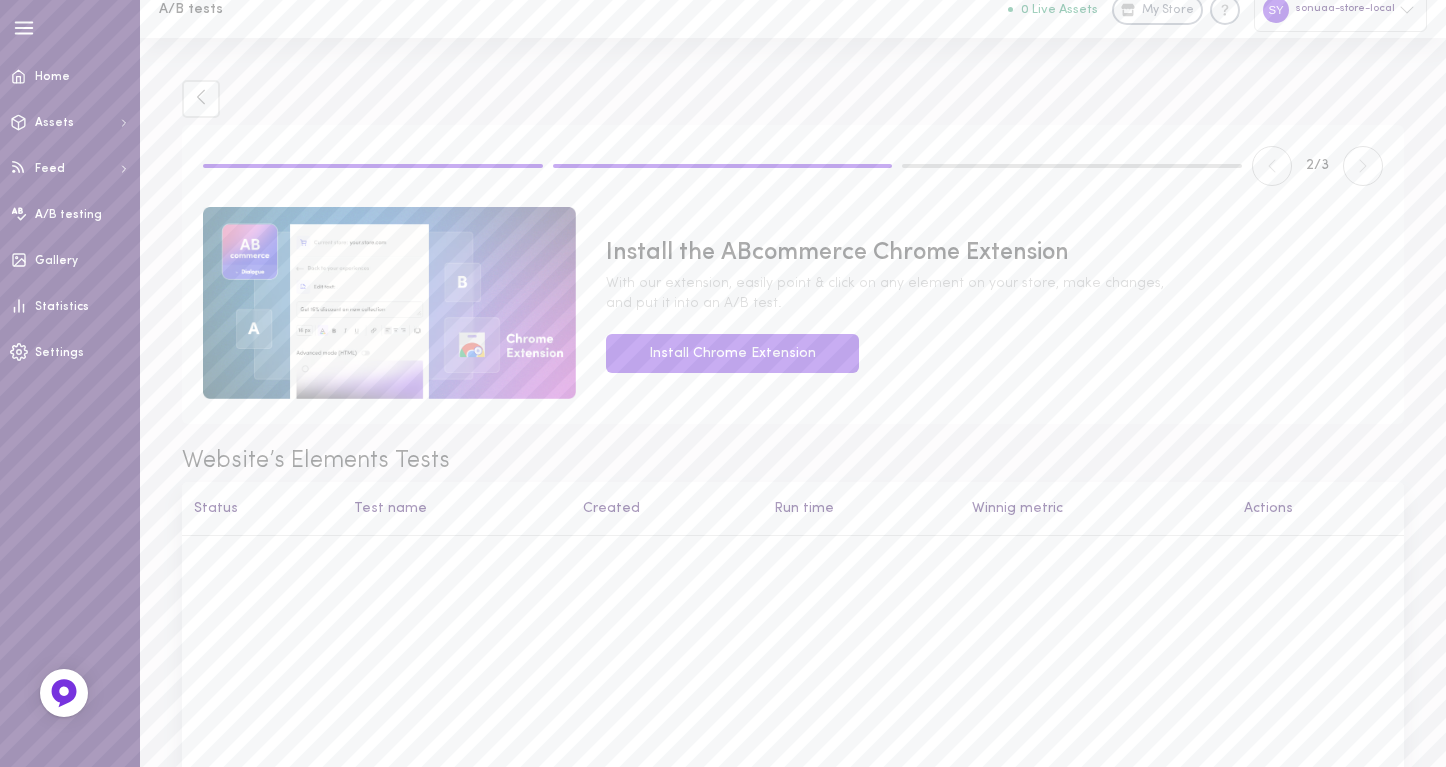 scroll, scrollTop: 0, scrollLeft: 0, axis: both 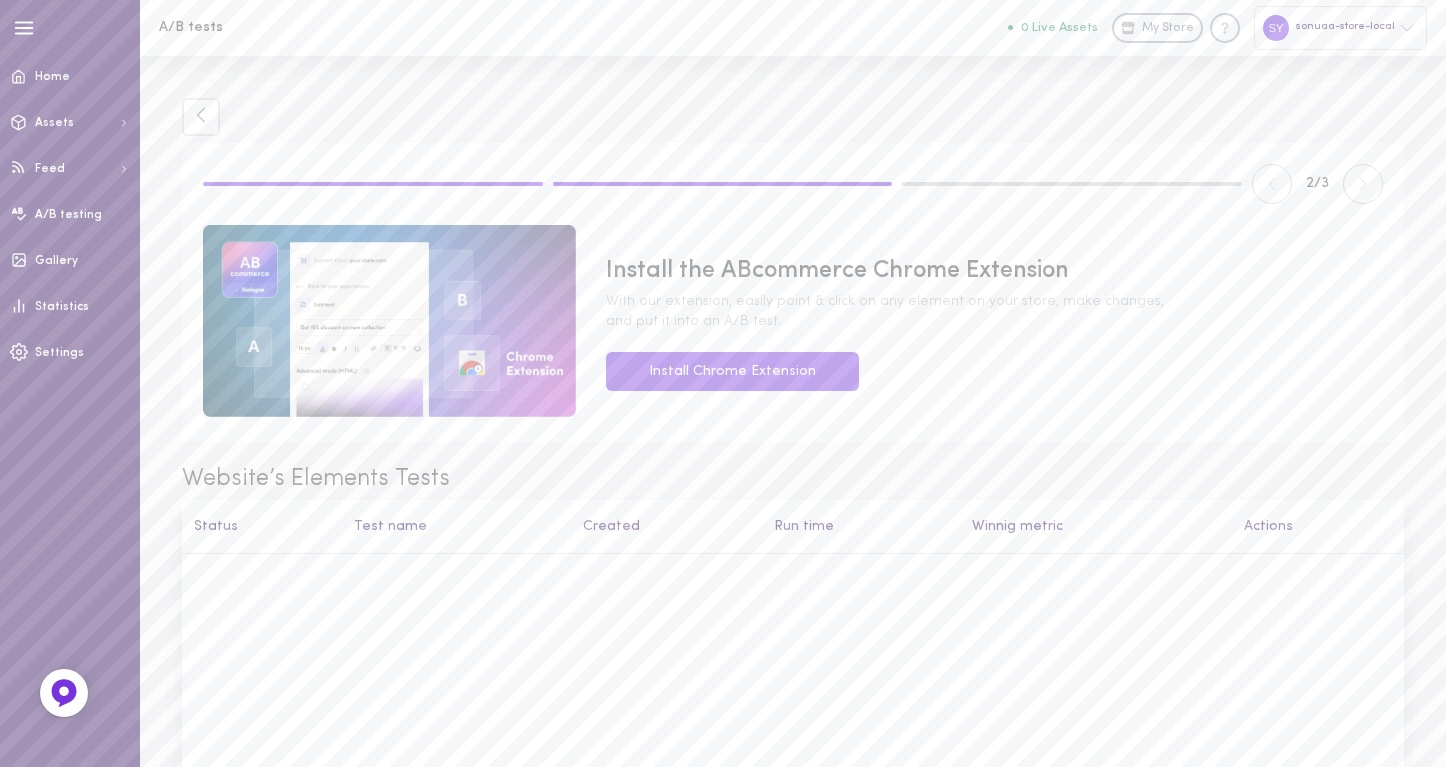 click on "Website’s Elements Tests" at bounding box center [793, 480] 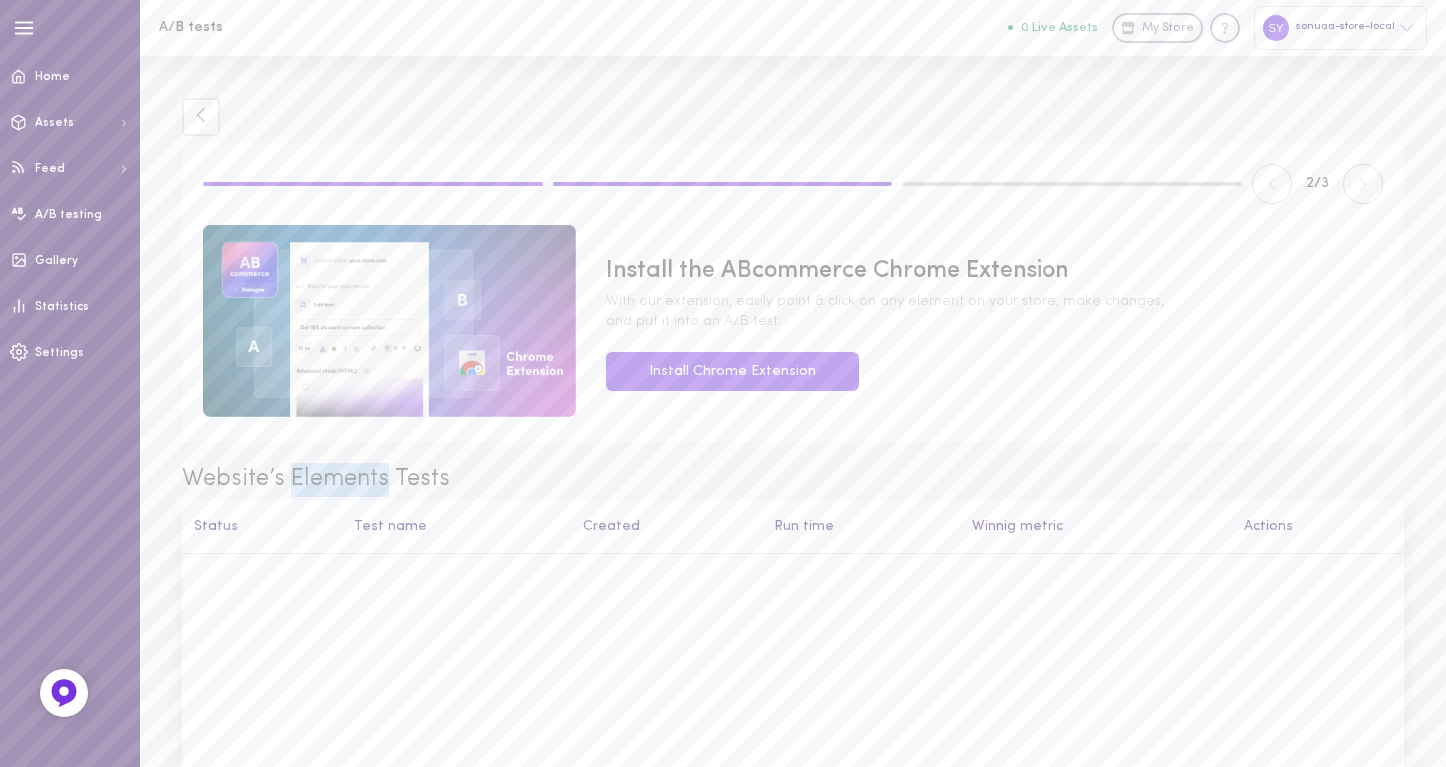 click on "Website’s Elements Tests" at bounding box center [793, 480] 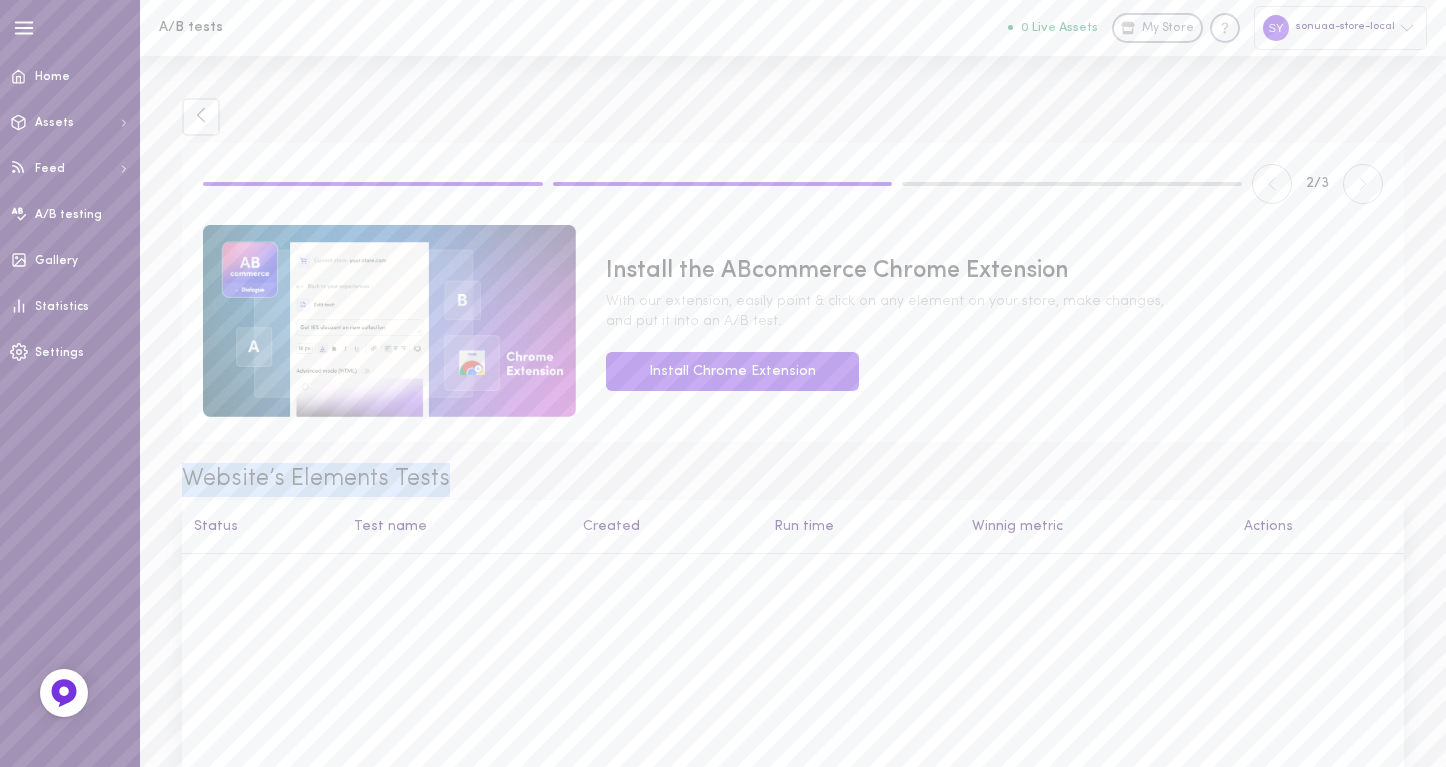 click on "Website’s Elements Tests" at bounding box center (793, 480) 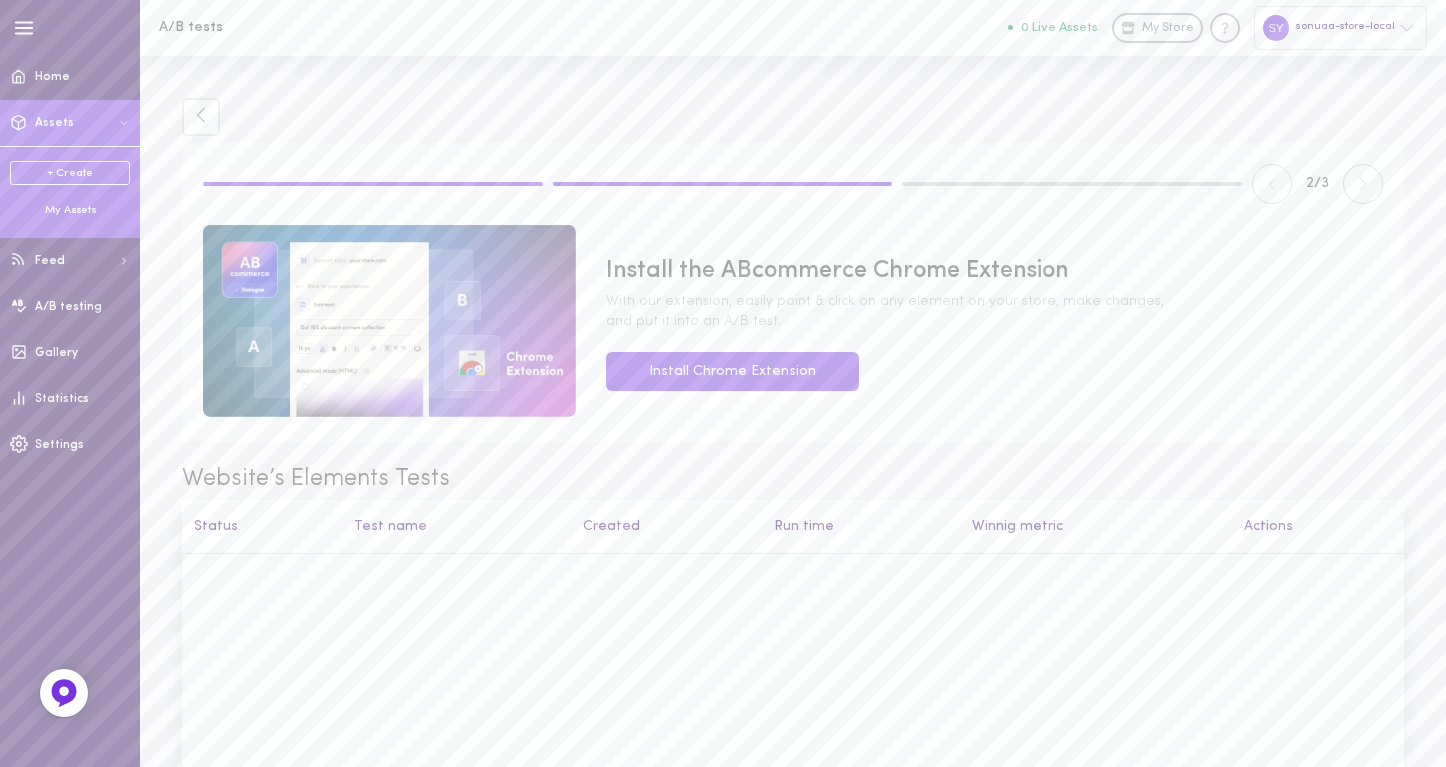 click on "+ Create" at bounding box center (70, 173) 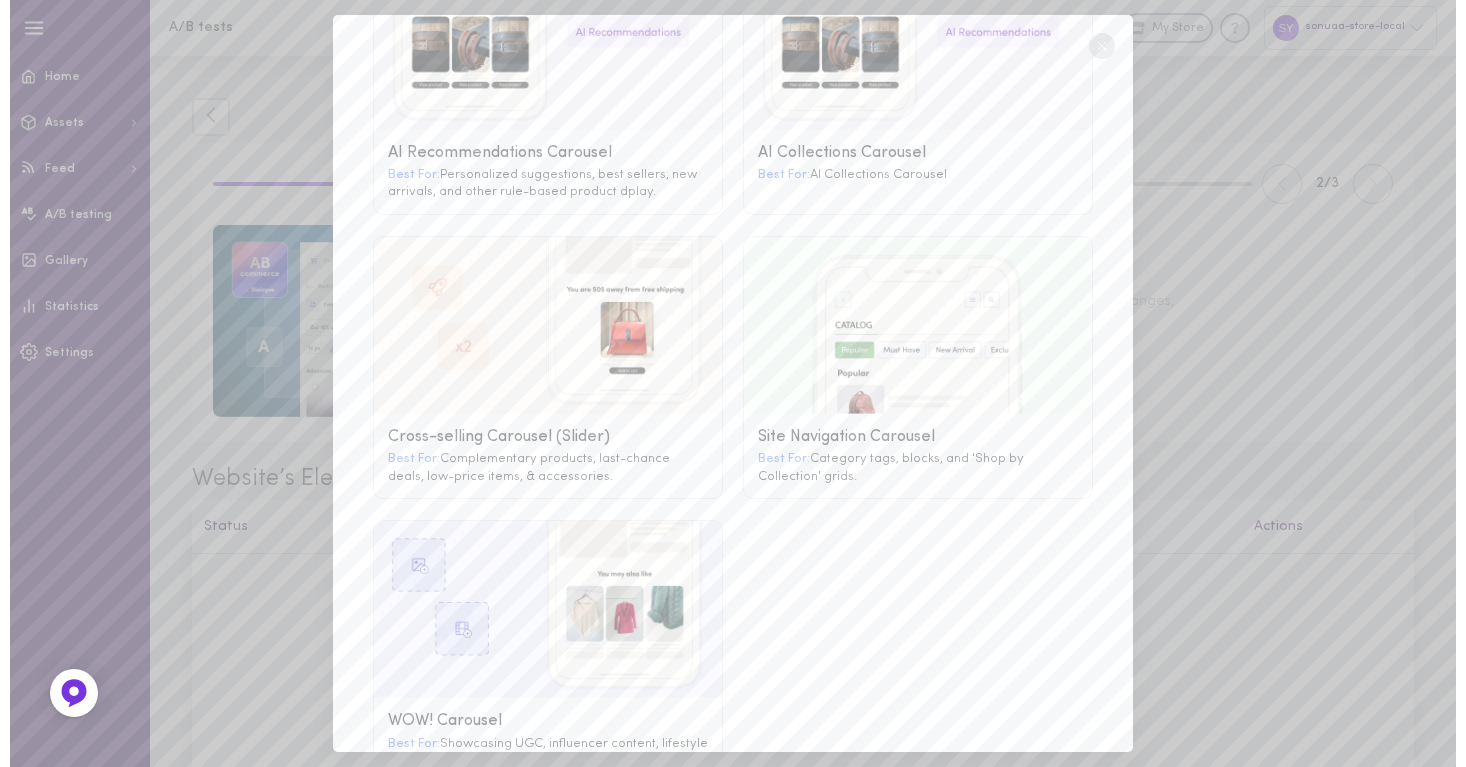 scroll, scrollTop: 0, scrollLeft: 0, axis: both 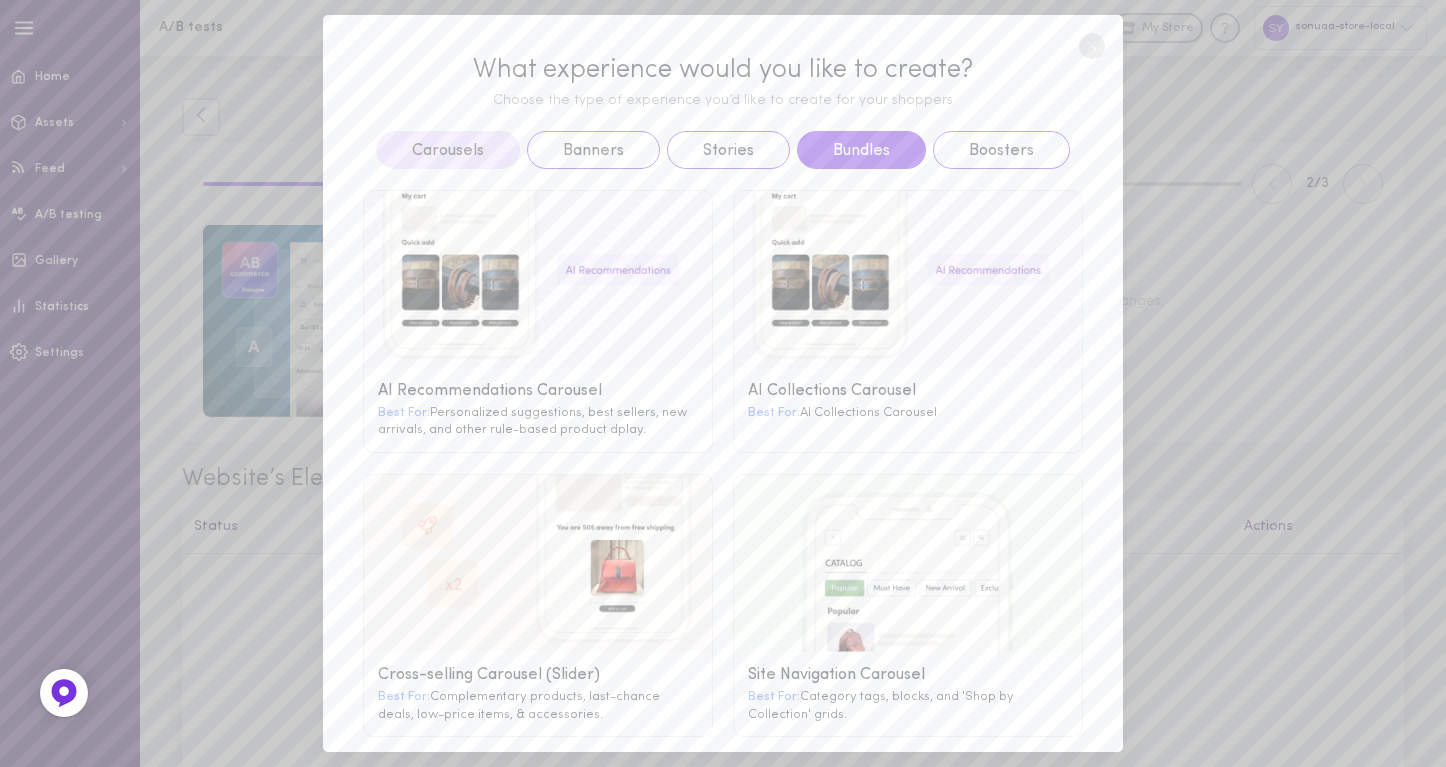 click on "Bundles" at bounding box center (861, 150) 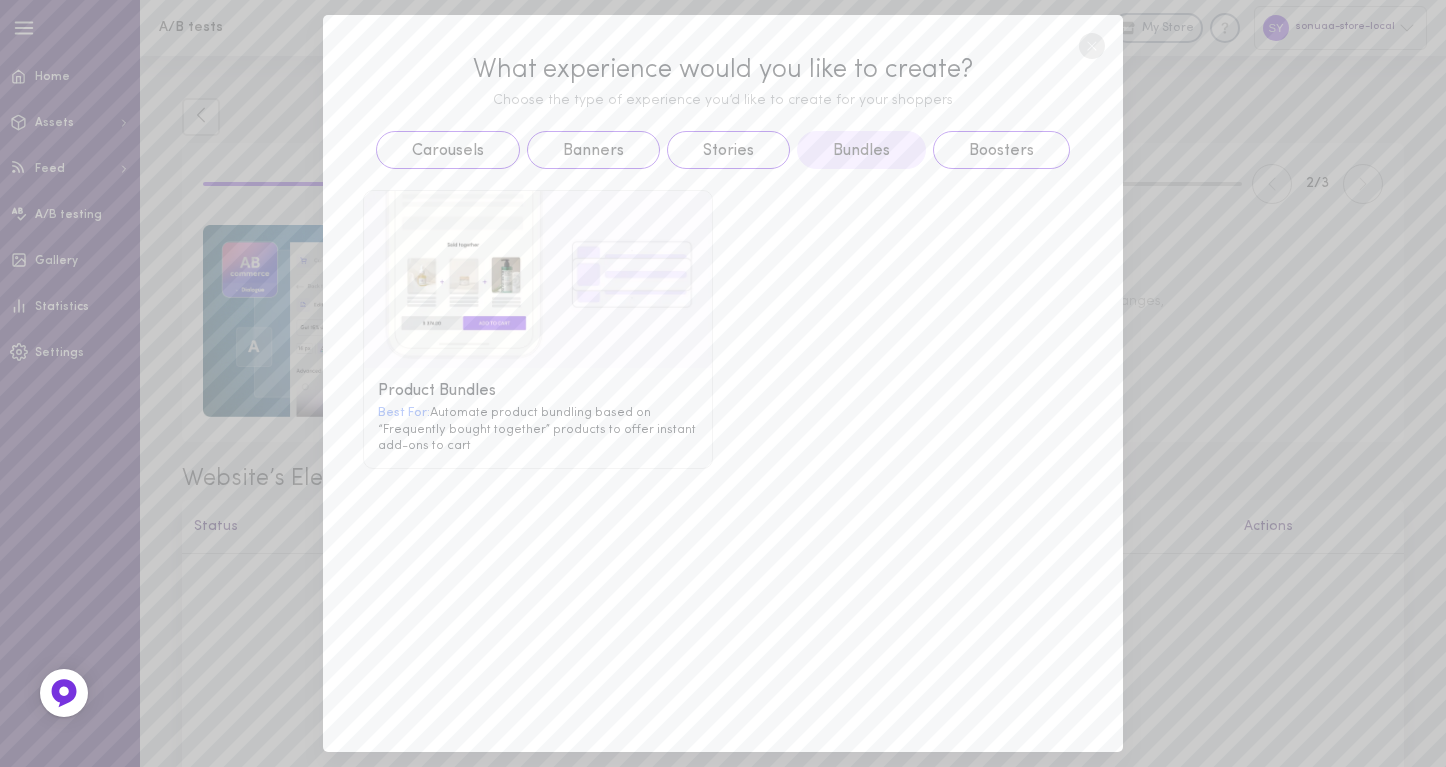 click 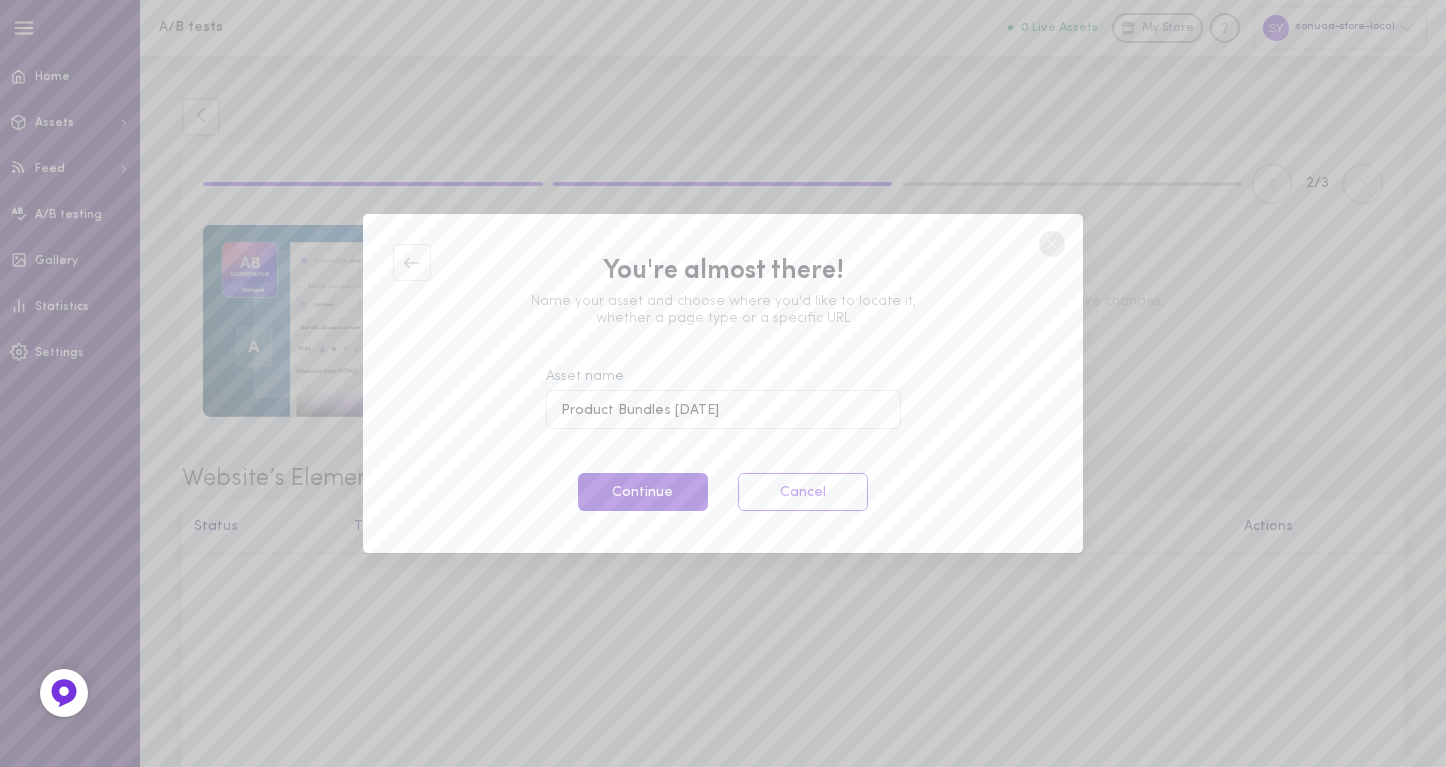 click on "Continue" at bounding box center [643, 492] 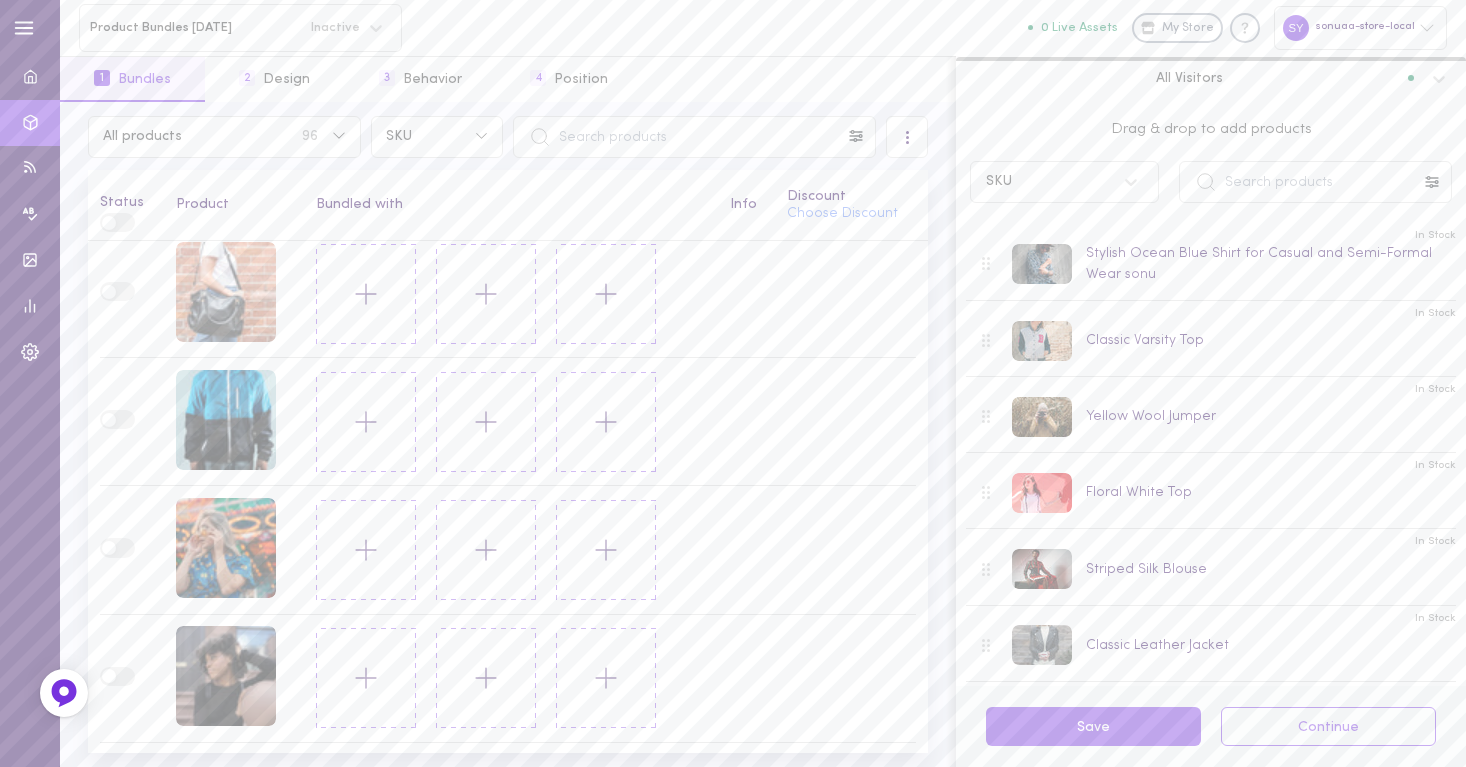 scroll, scrollTop: 0, scrollLeft: 0, axis: both 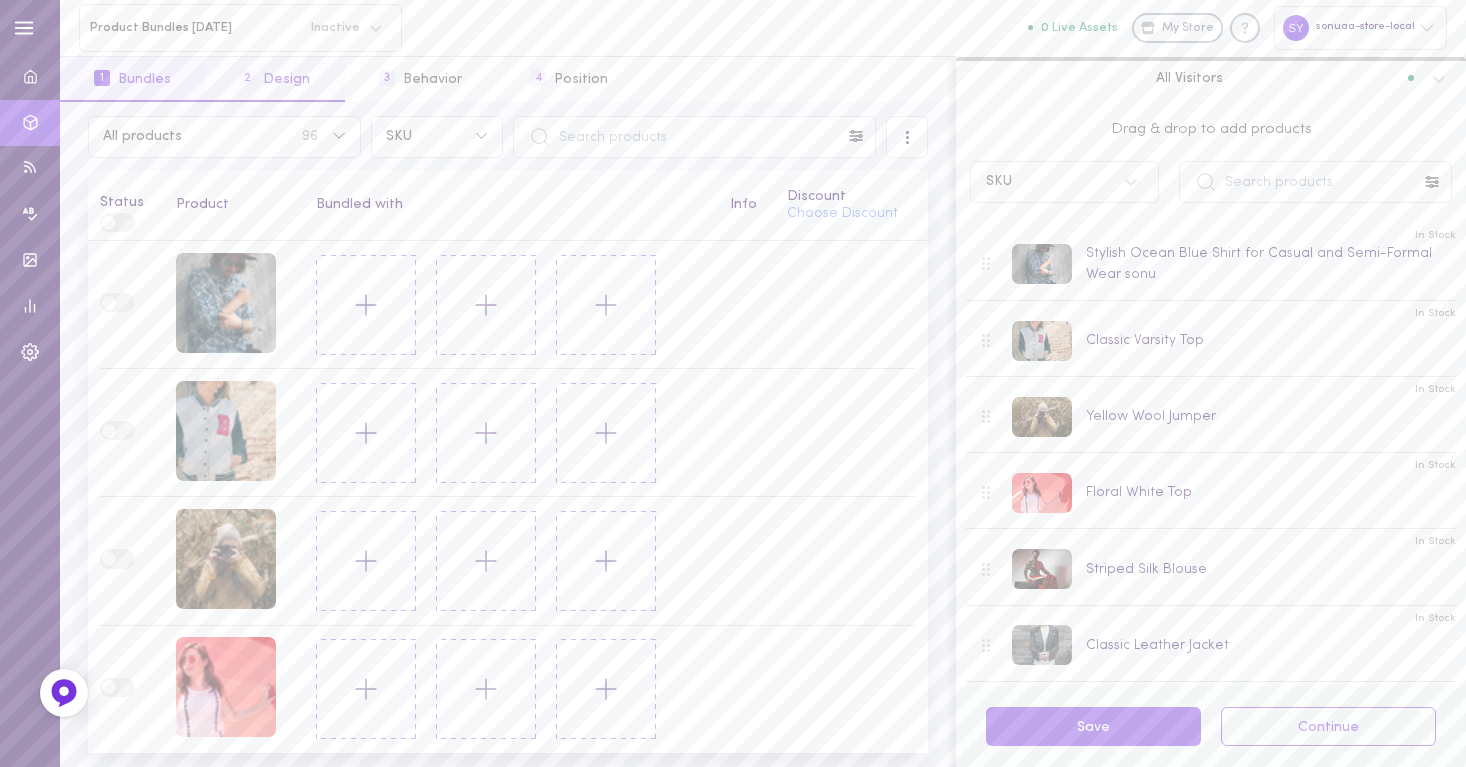 click on "2 Design" at bounding box center [274, 79] 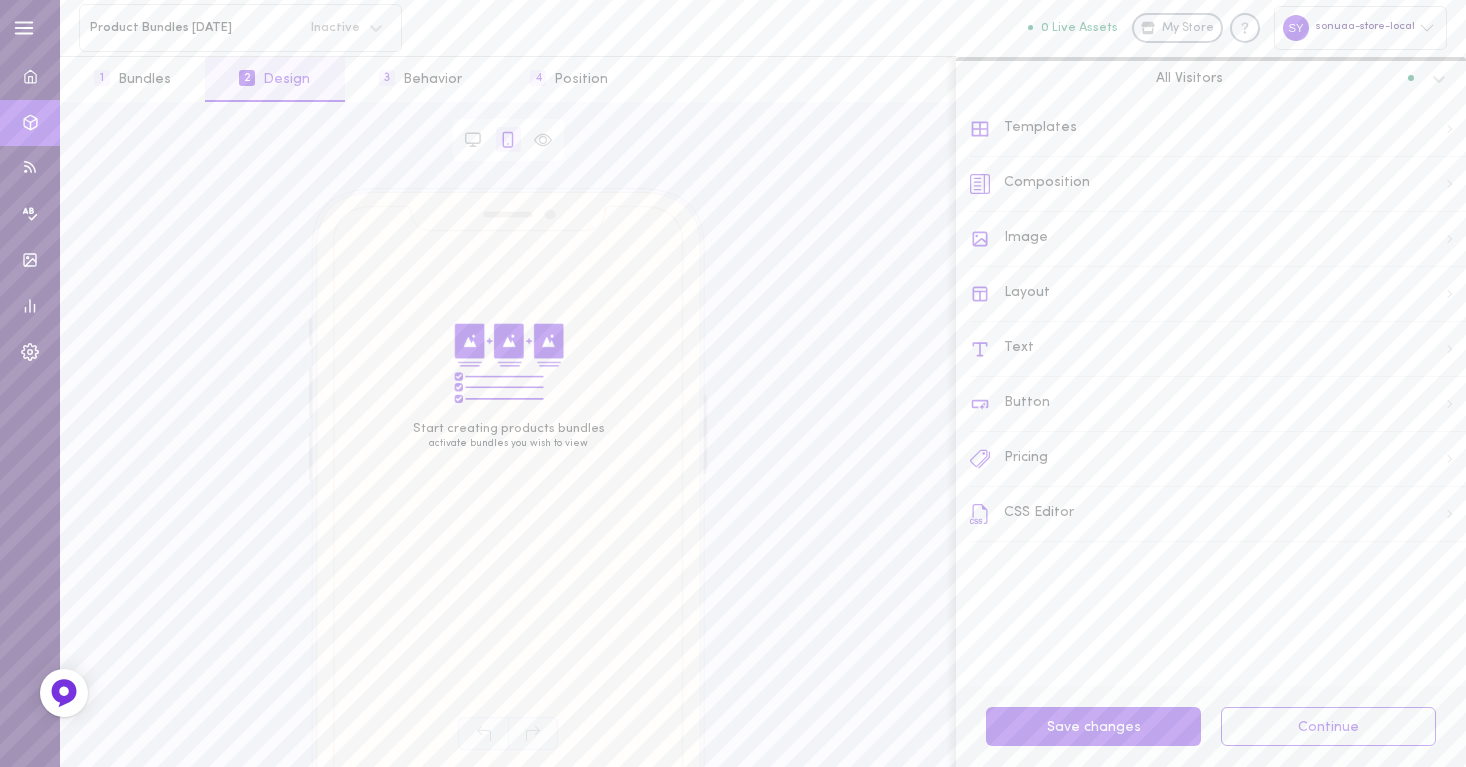 click on "Start creating products bundles" at bounding box center [509, 428] 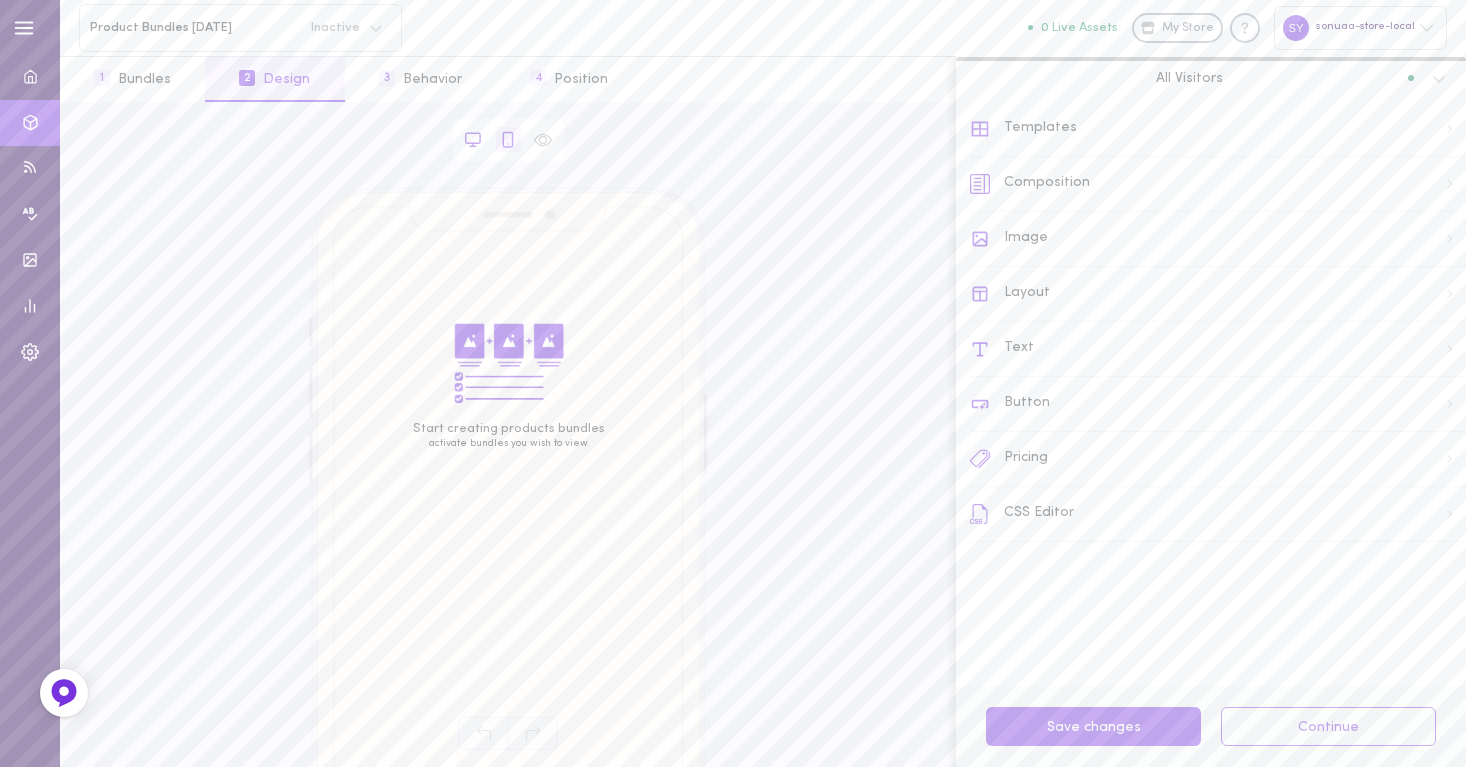 click 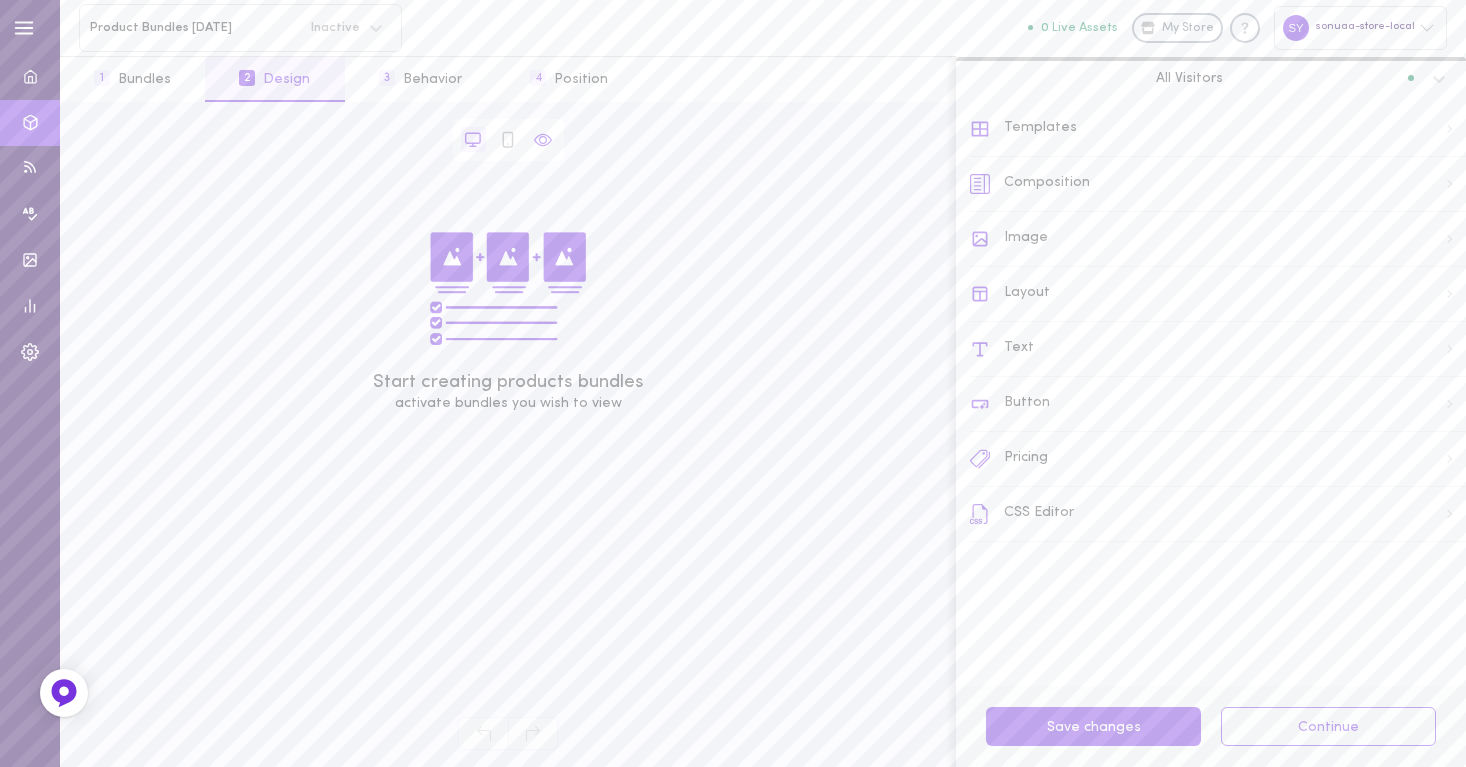 click 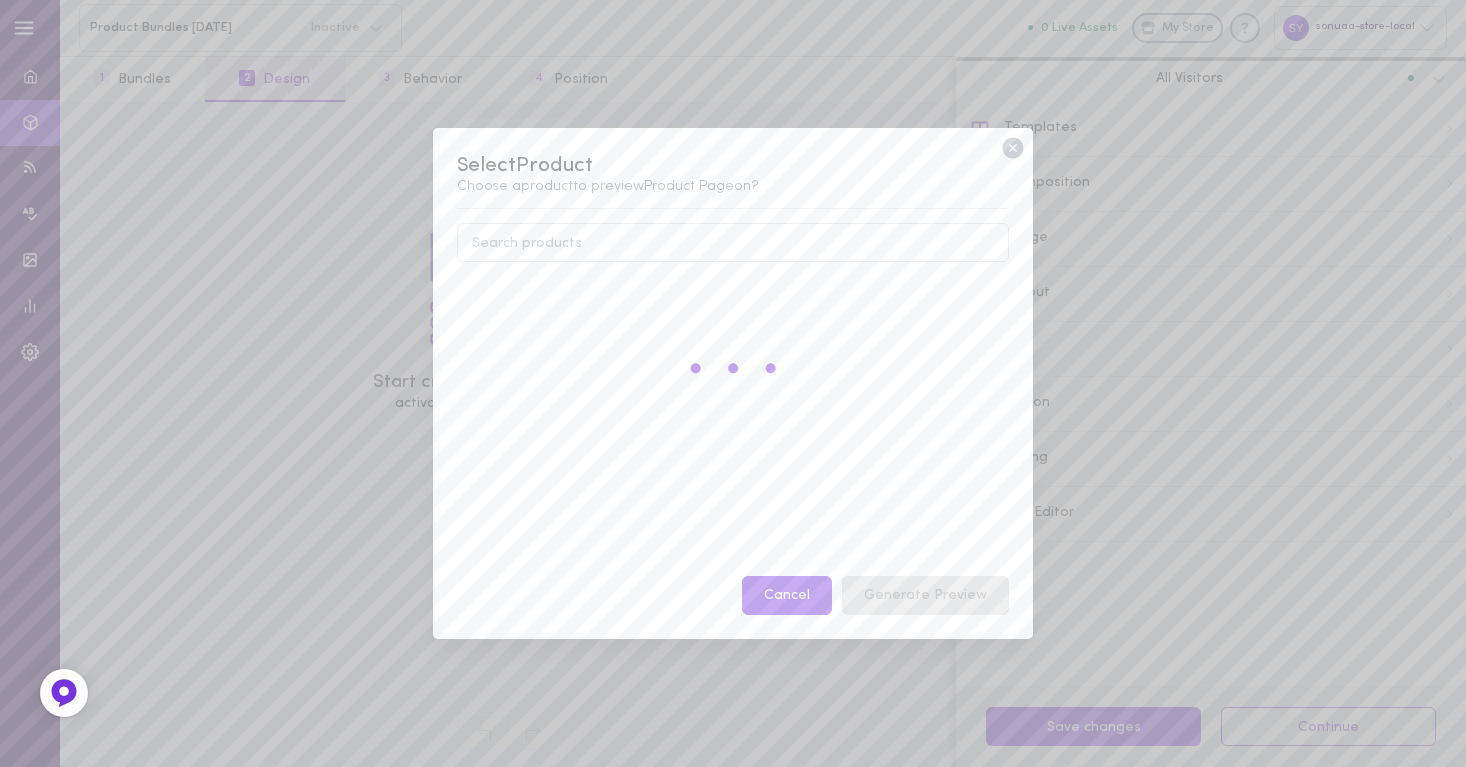 click on "Cancel" at bounding box center [787, 595] 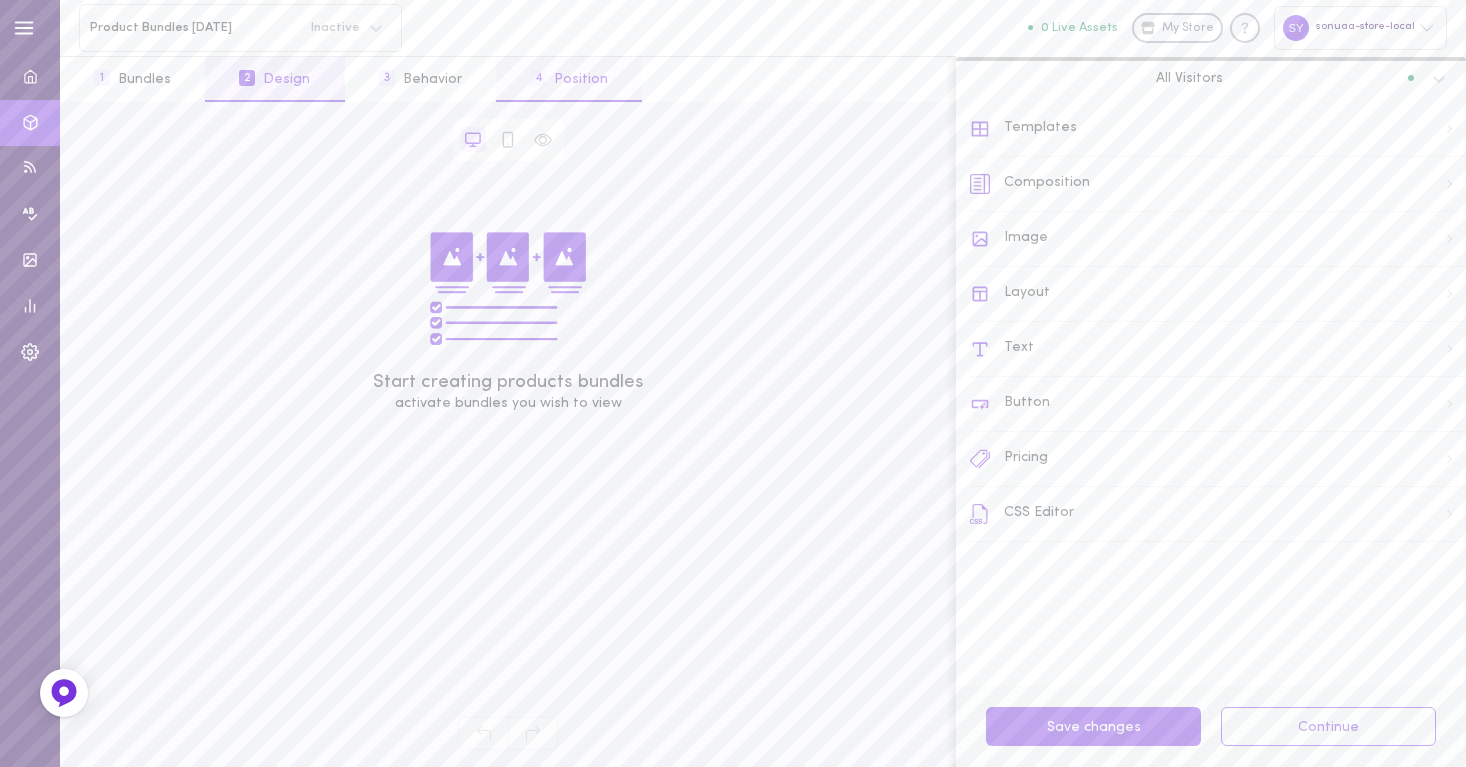 click on "4" at bounding box center [538, 78] 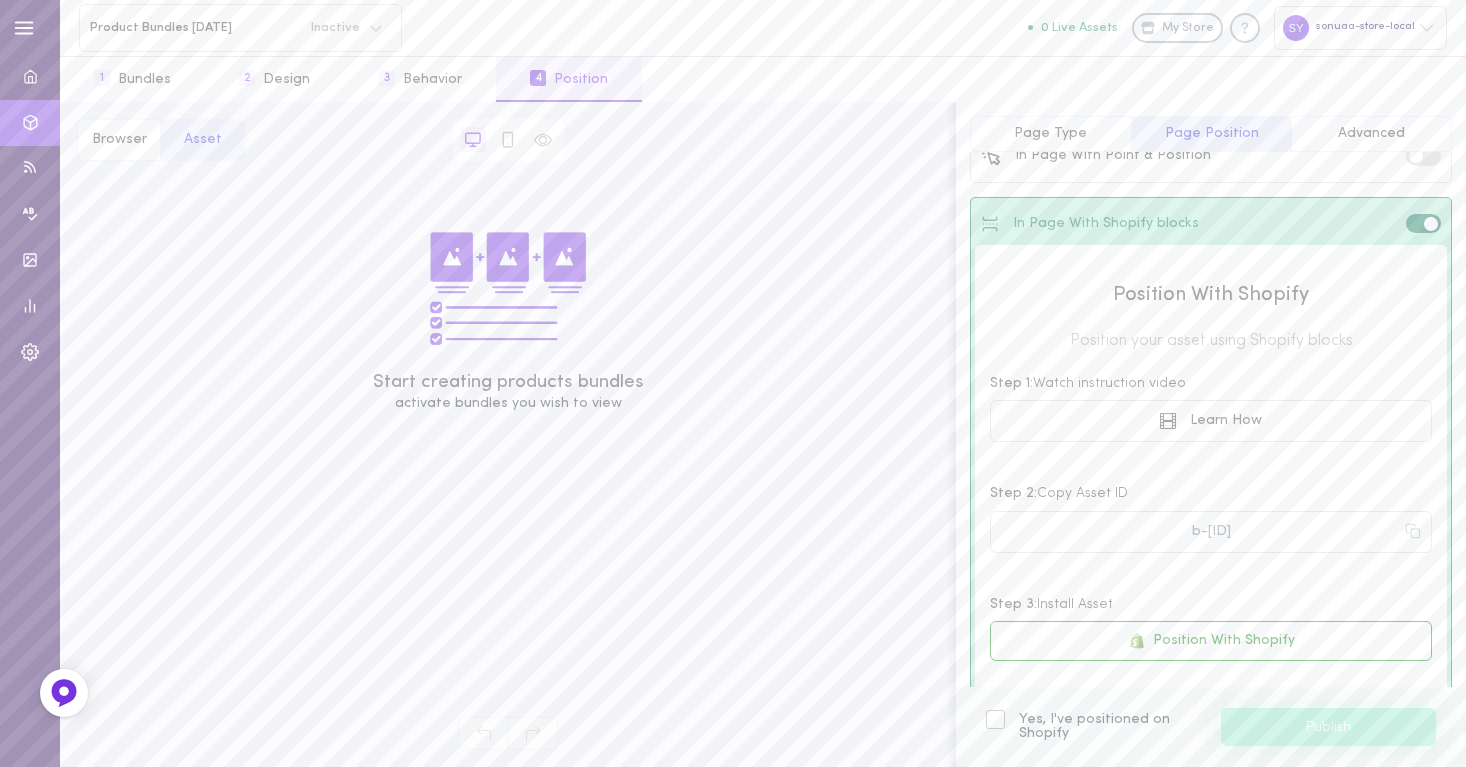 scroll, scrollTop: 0, scrollLeft: 0, axis: both 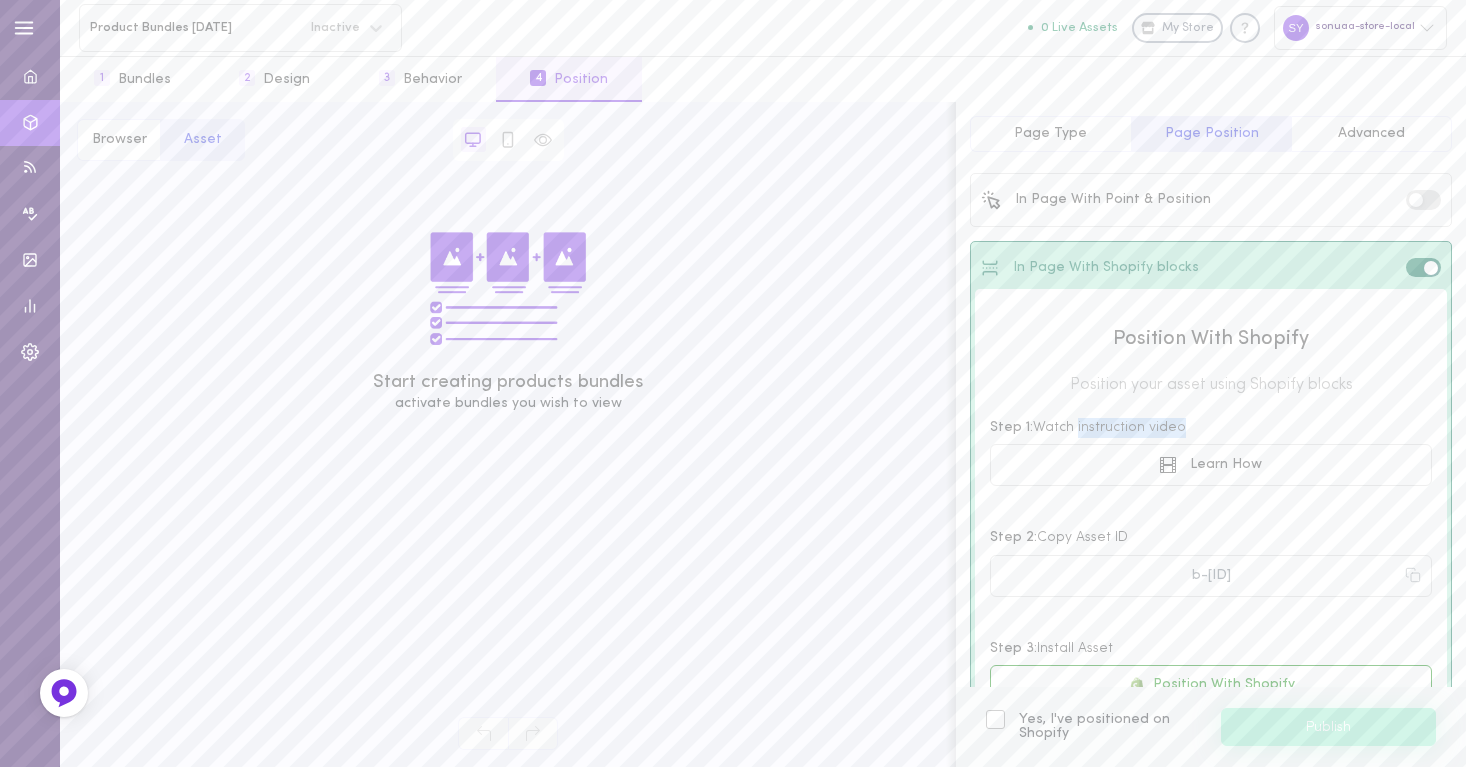 drag, startPoint x: 1076, startPoint y: 423, endPoint x: 1191, endPoint y: 421, distance: 115.01739 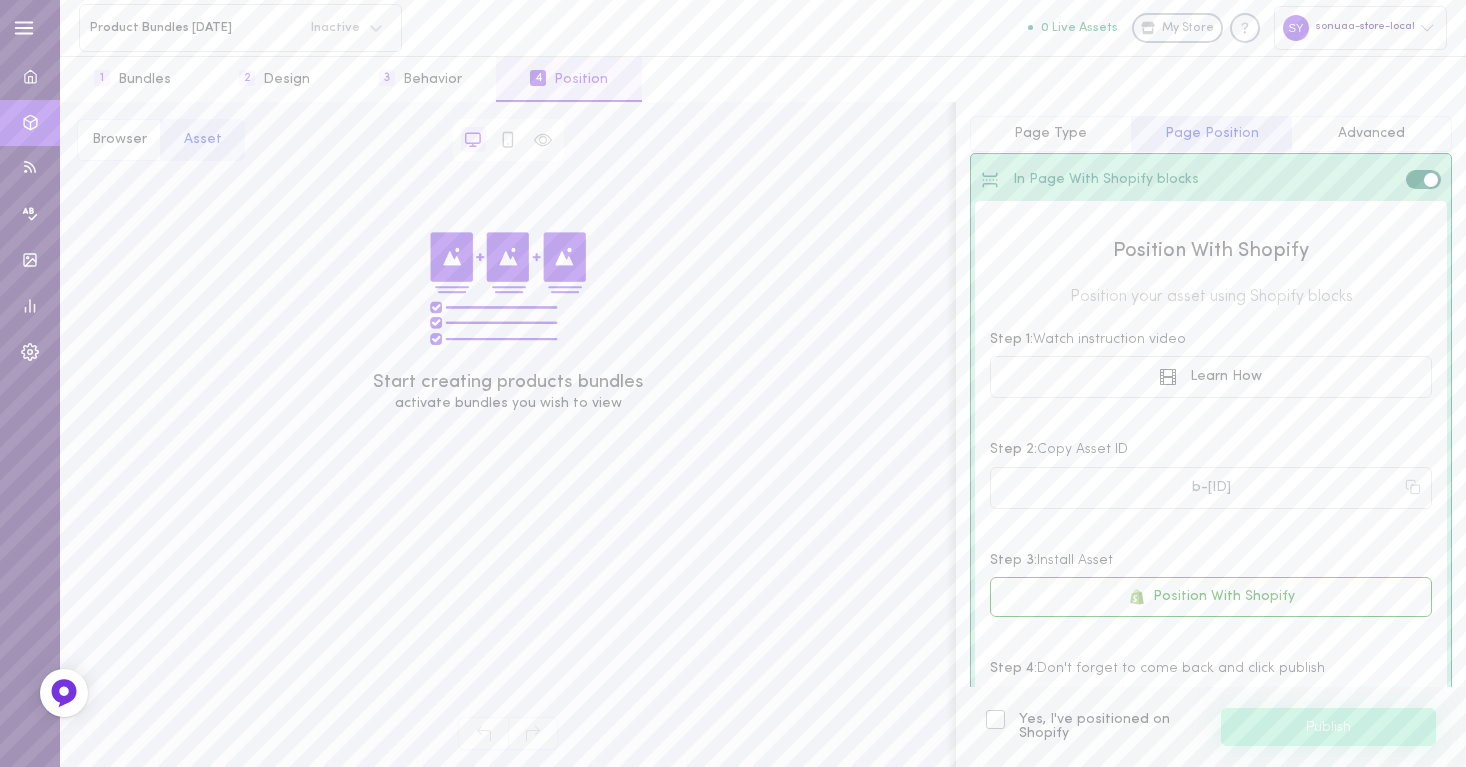 scroll, scrollTop: 106, scrollLeft: 0, axis: vertical 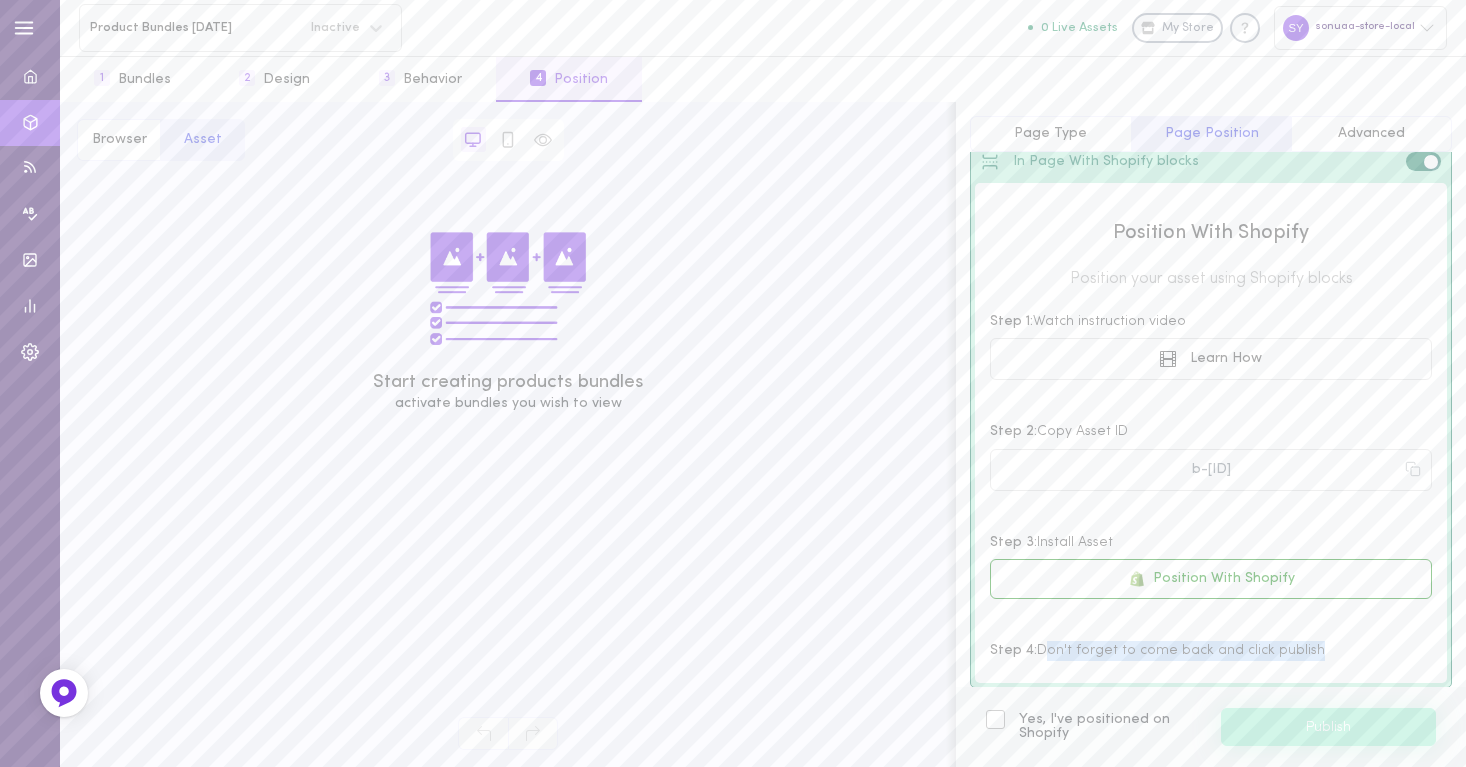 drag, startPoint x: 1049, startPoint y: 651, endPoint x: 1308, endPoint y: 645, distance: 259.0695 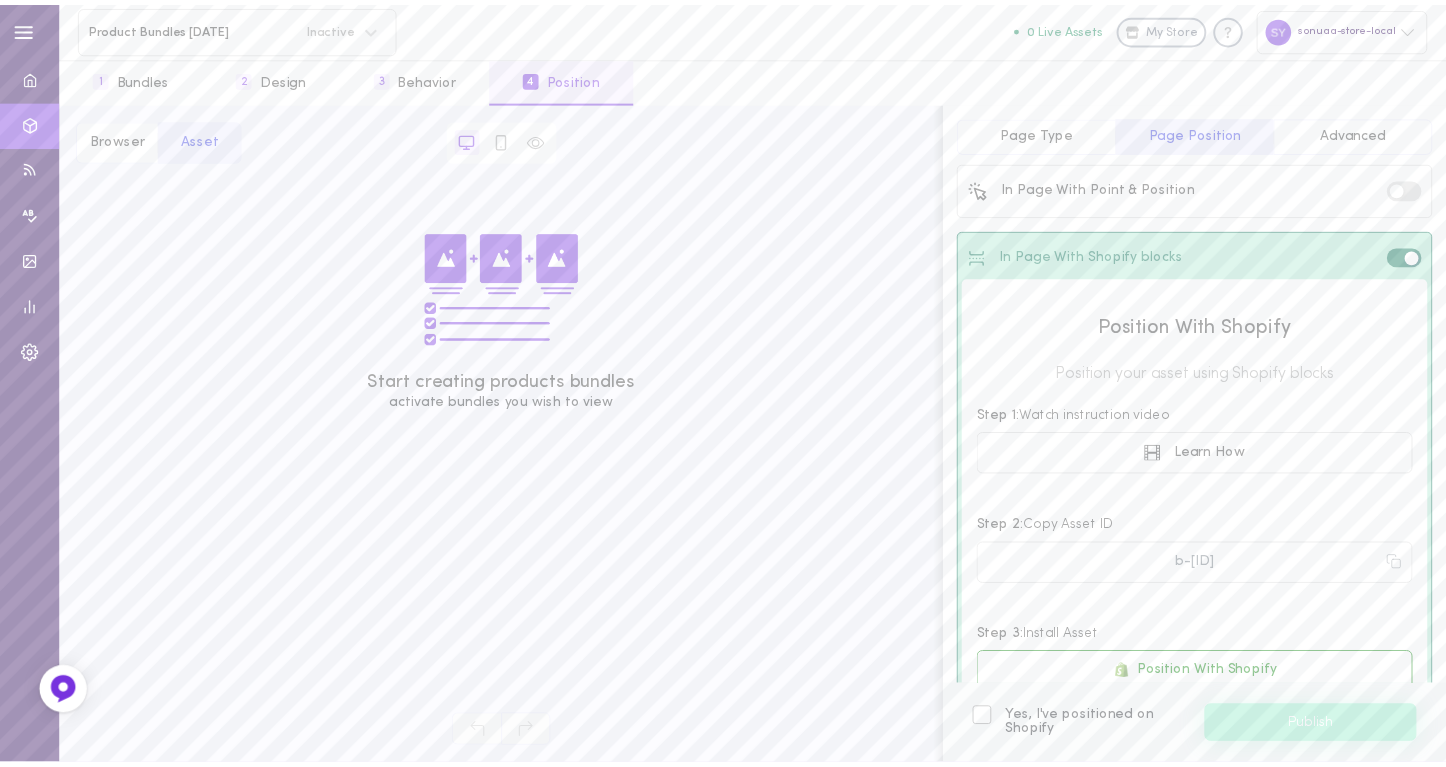 scroll, scrollTop: 0, scrollLeft: 0, axis: both 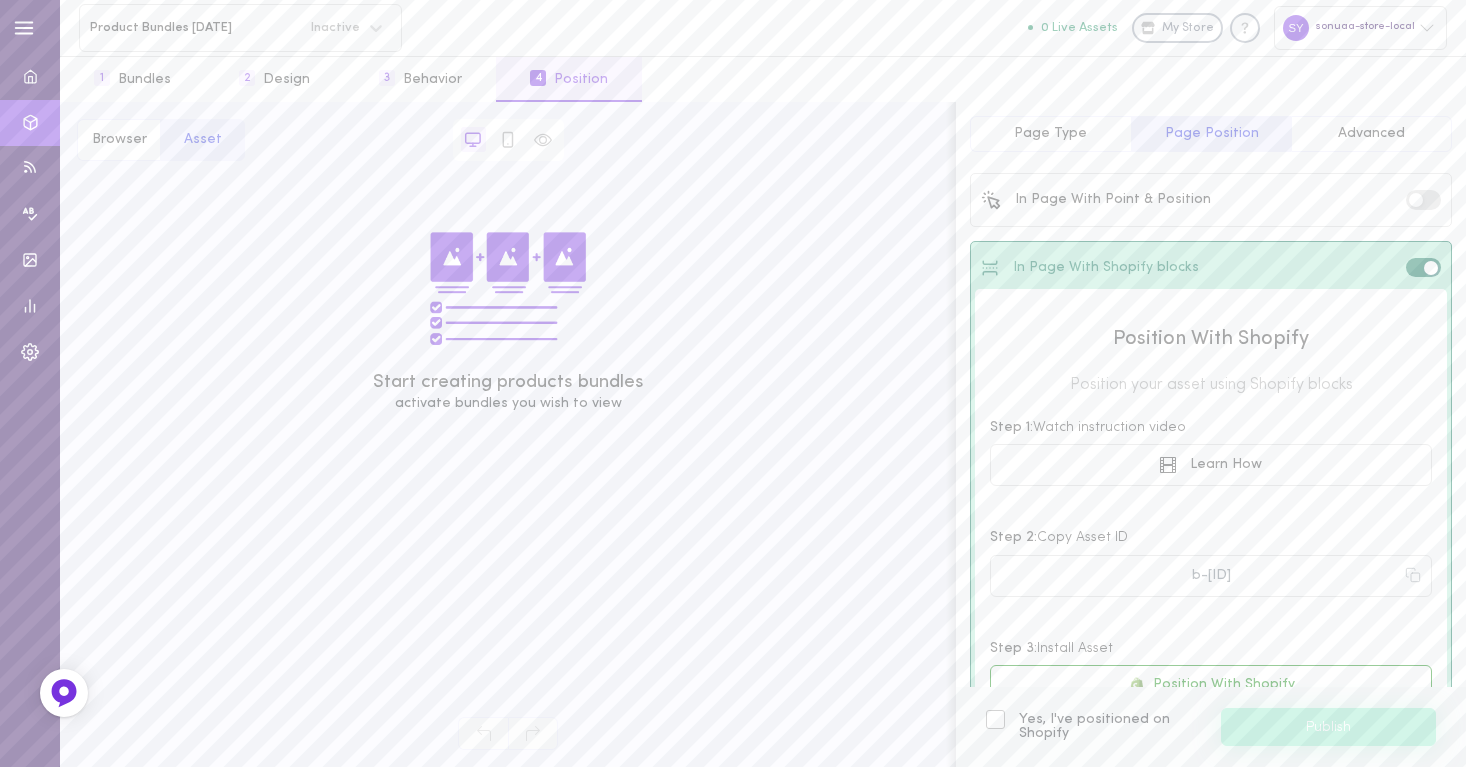 click on "Page Type" at bounding box center (1050, 133) 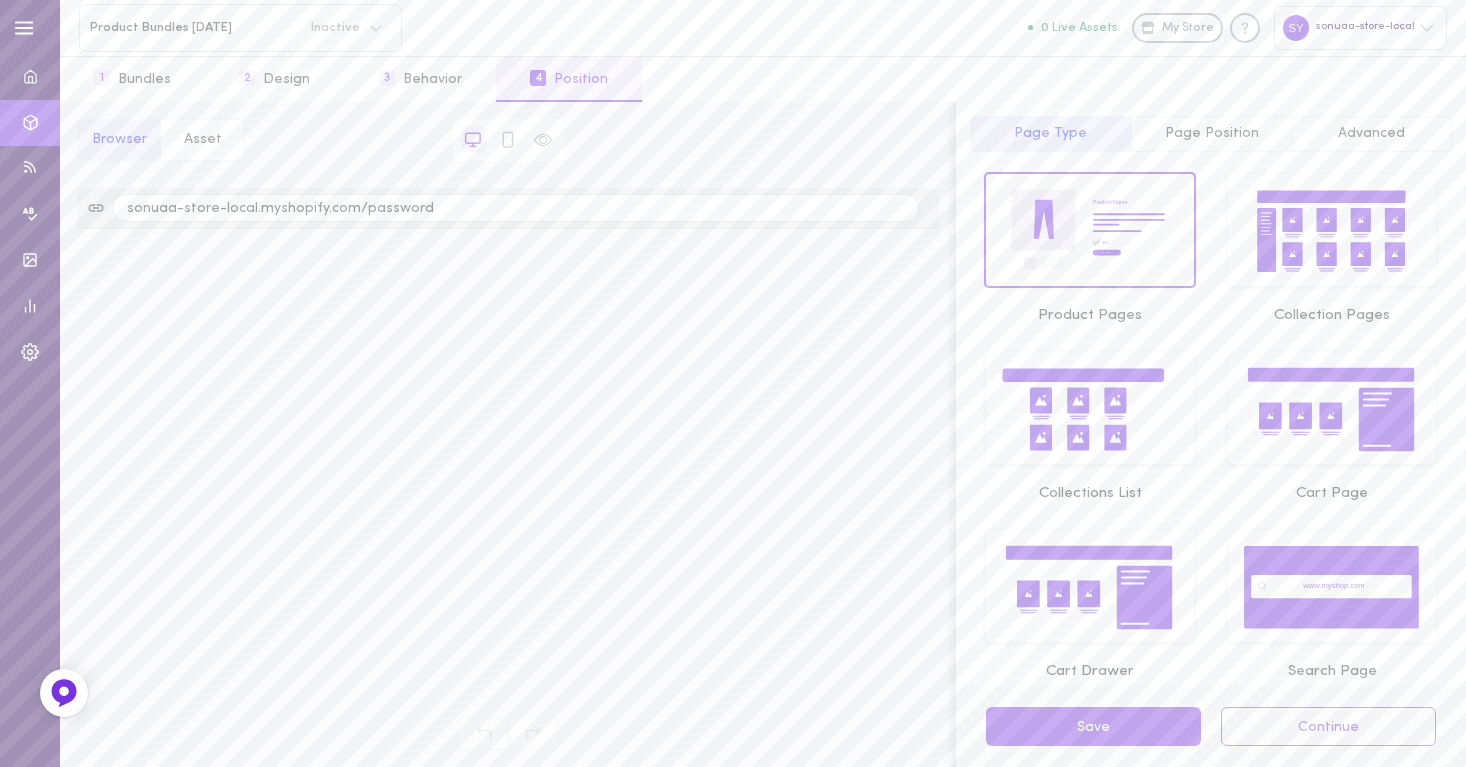 click on "Page Position" at bounding box center (1212, 133) 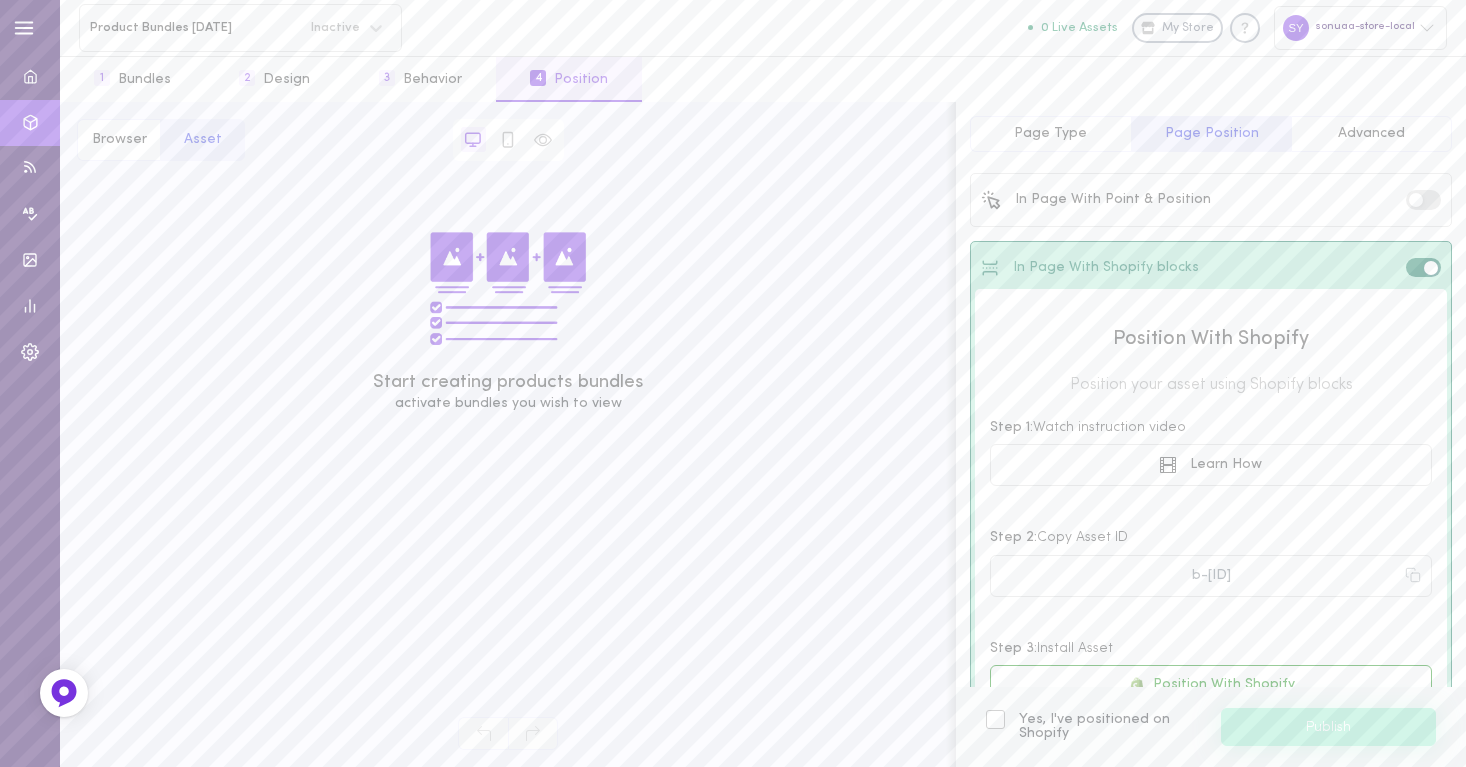 click on "Advanced" at bounding box center [1371, 133] 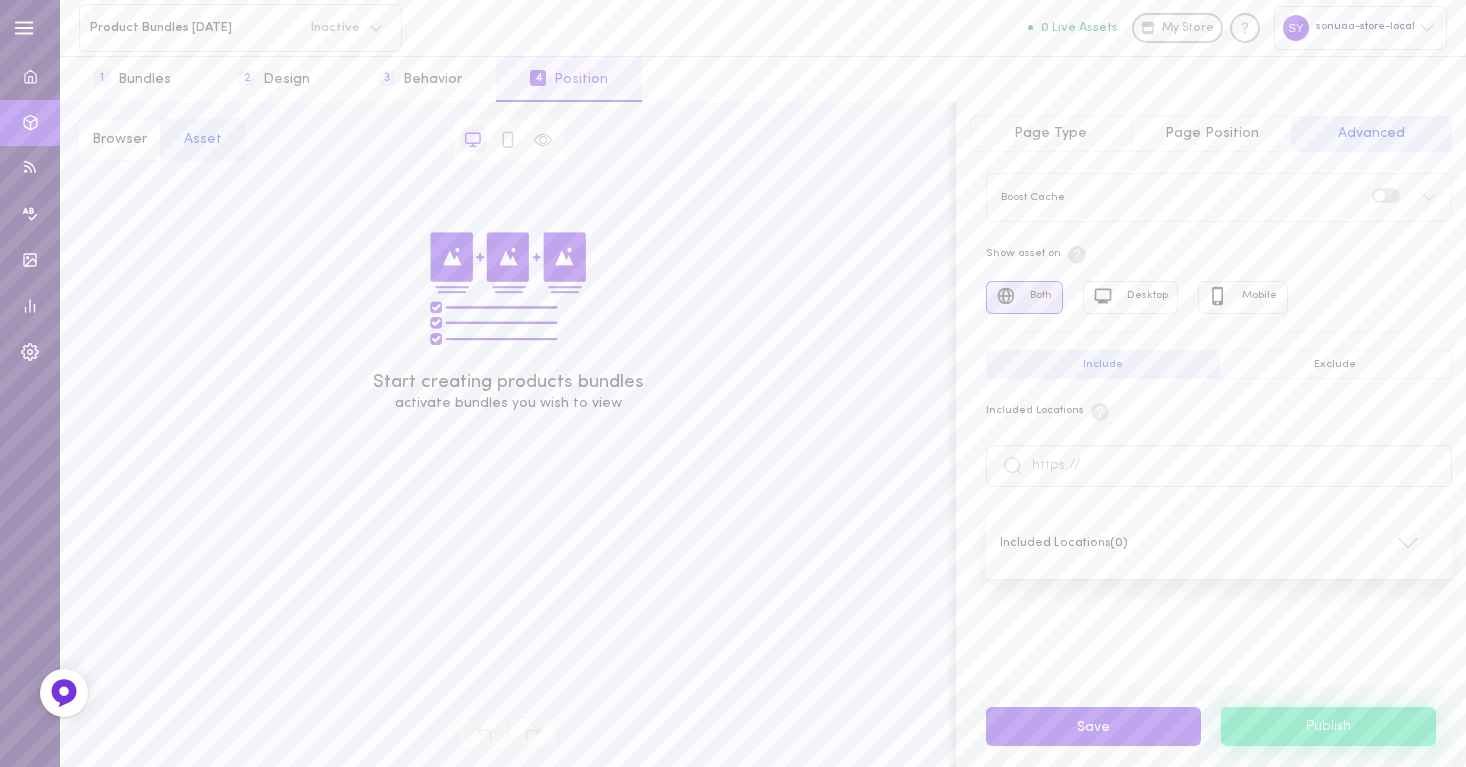 click on "Start creating products bundles activate bundles you wish to view" at bounding box center [508, 320] 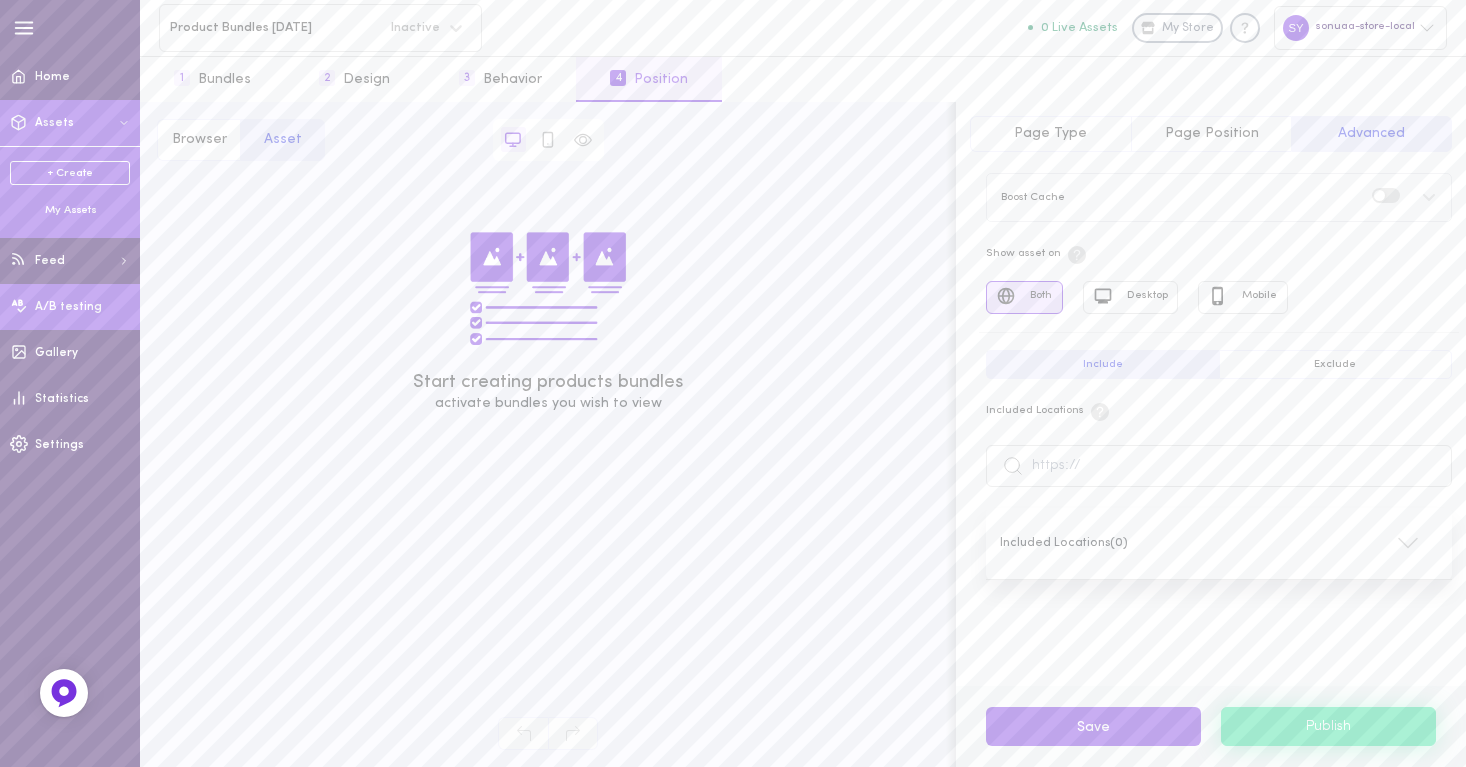 click on "A/B testing" at bounding box center (70, 307) 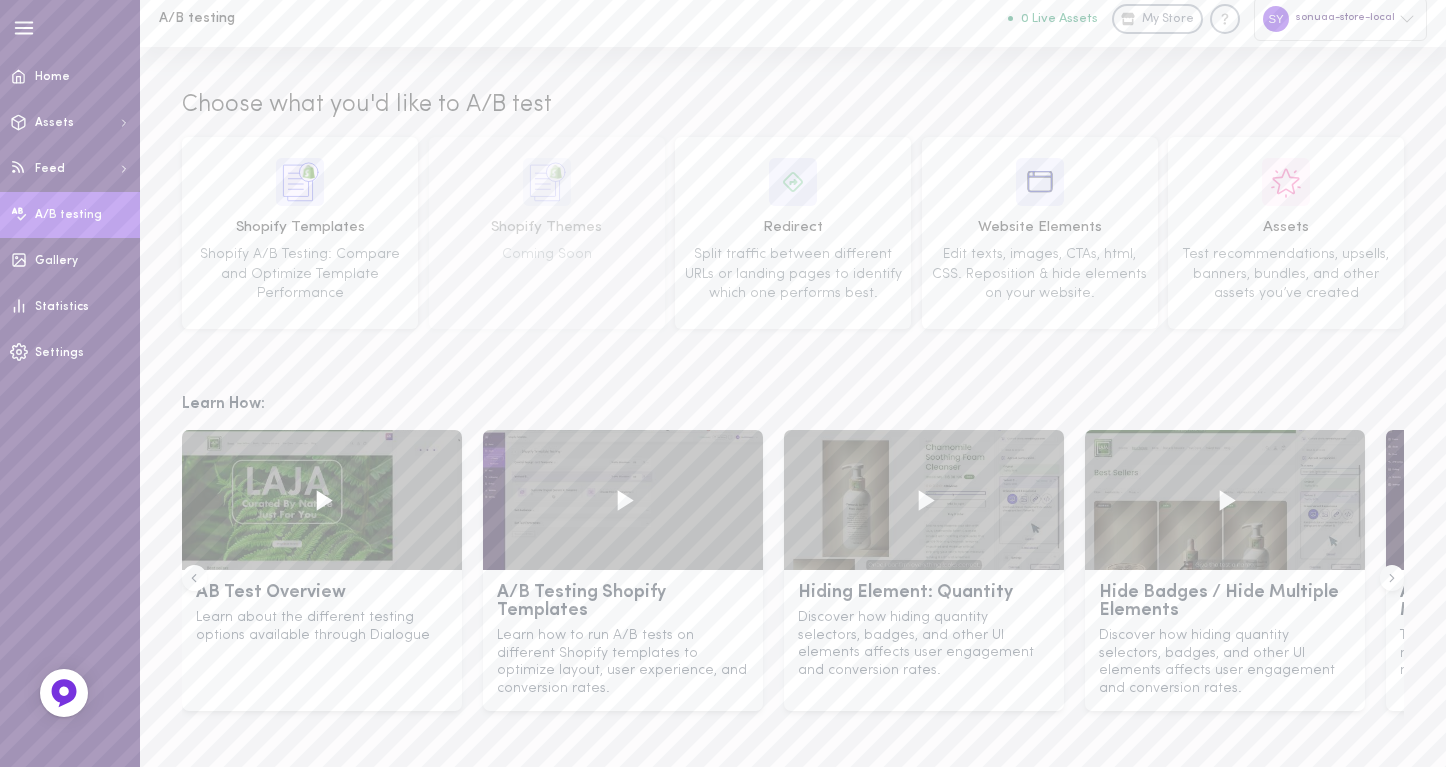 scroll, scrollTop: 0, scrollLeft: 0, axis: both 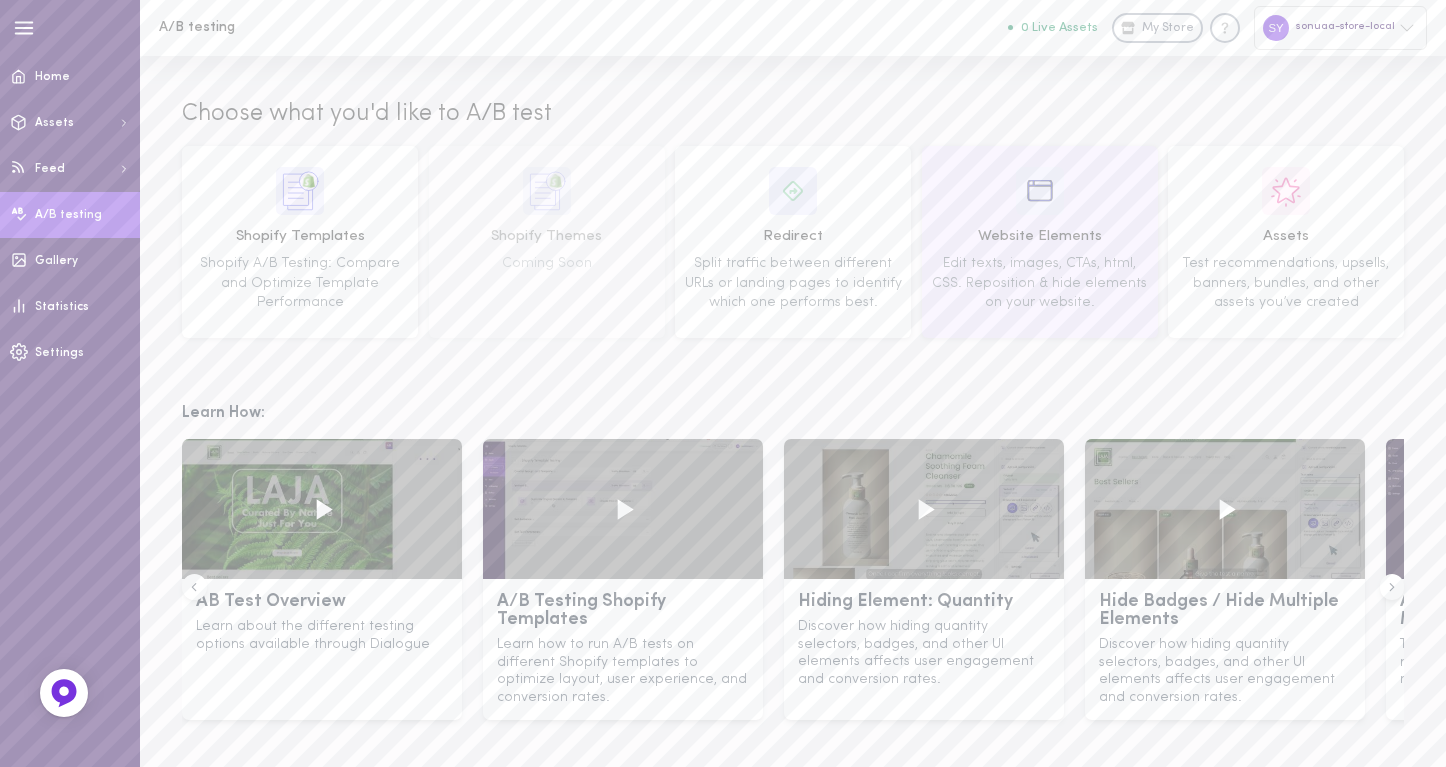 click on "Website Elements" at bounding box center (1040, 237) 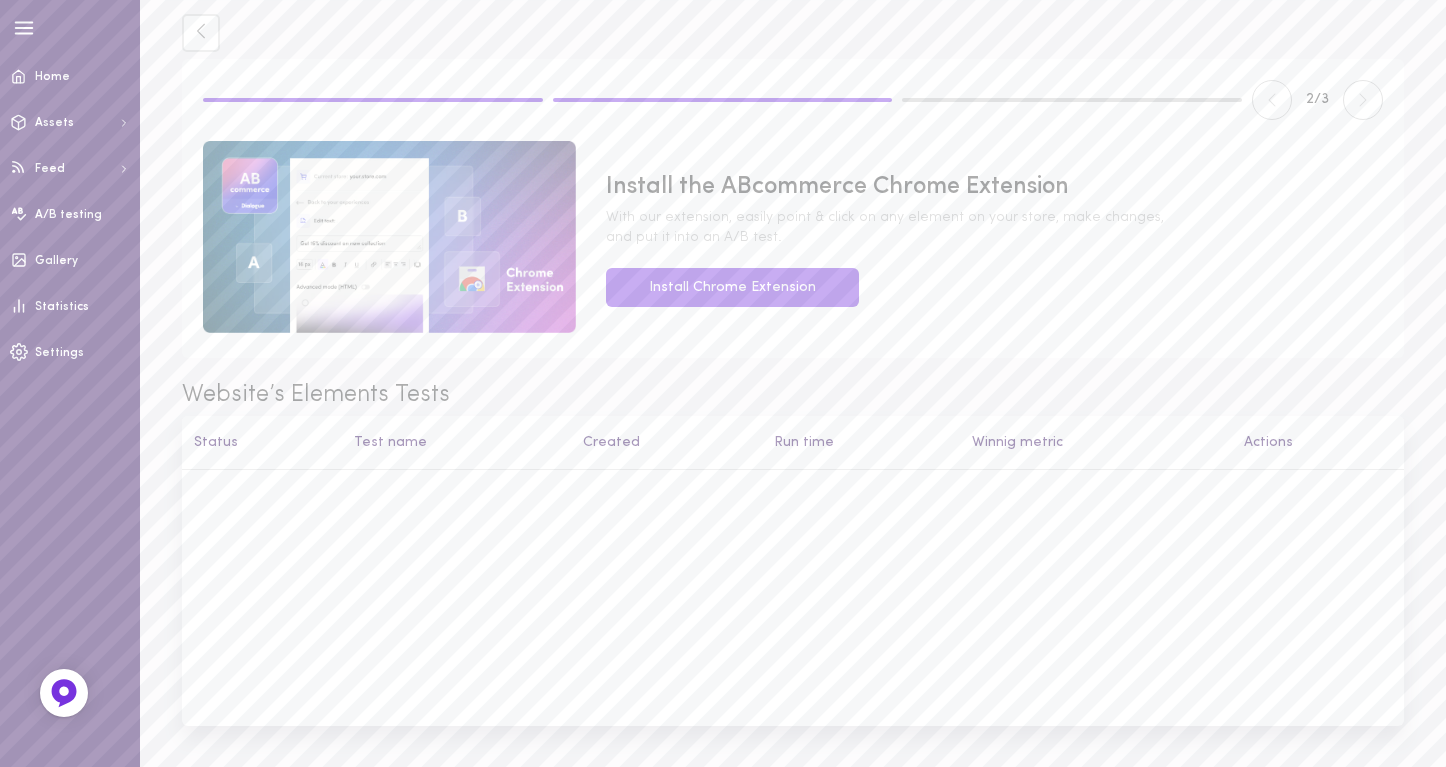 scroll, scrollTop: 0, scrollLeft: 0, axis: both 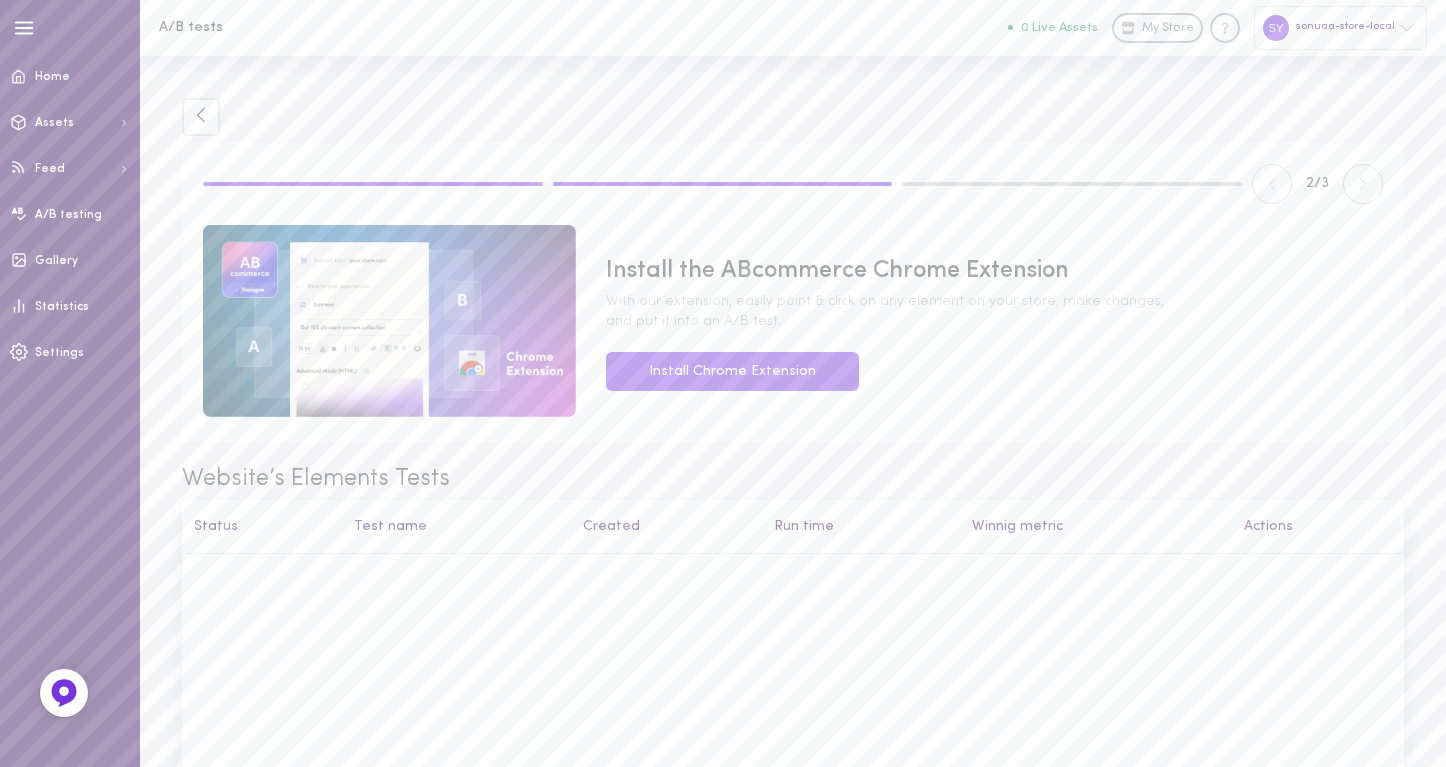 click 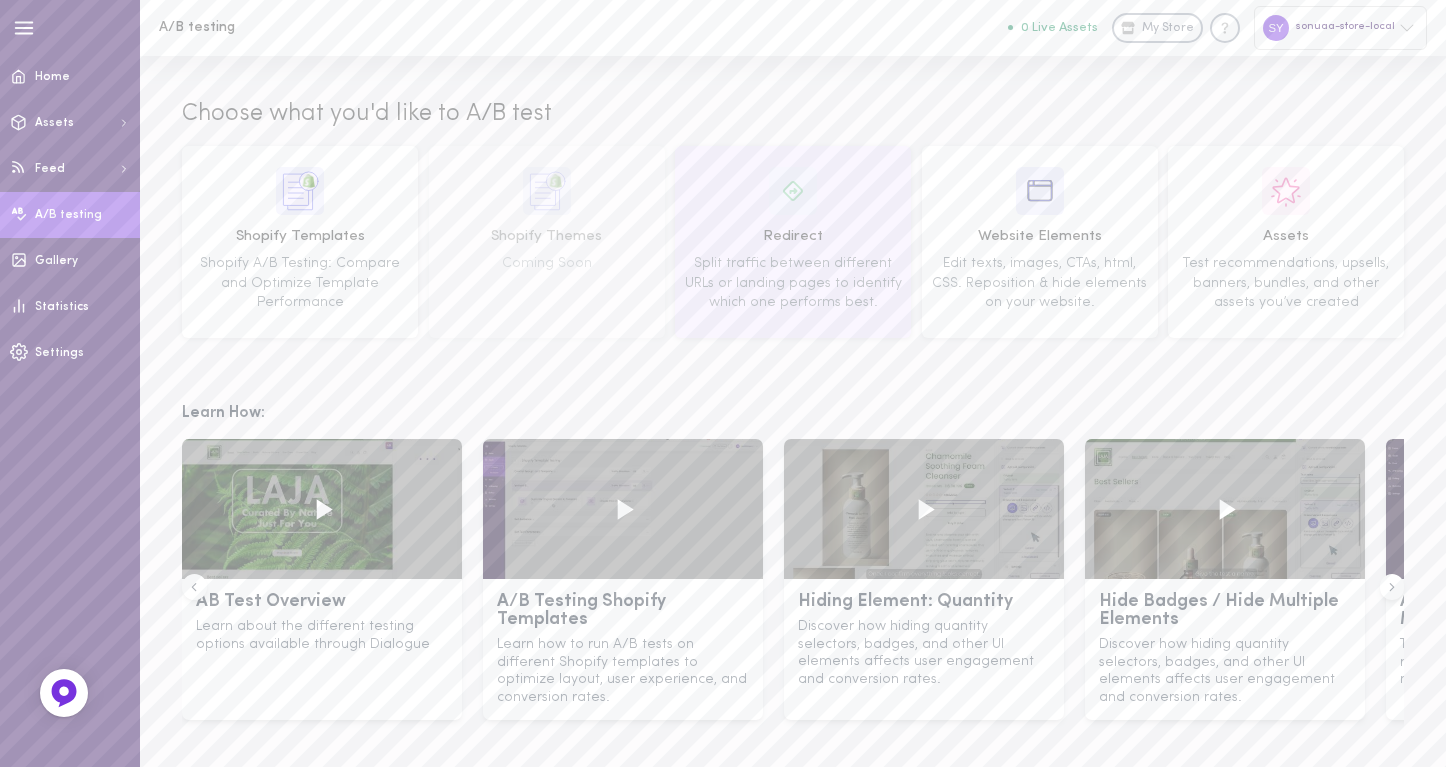 click on "Redirect Split traffic between different URLs or landing pages to identify which one performs best." at bounding box center (793, 242) 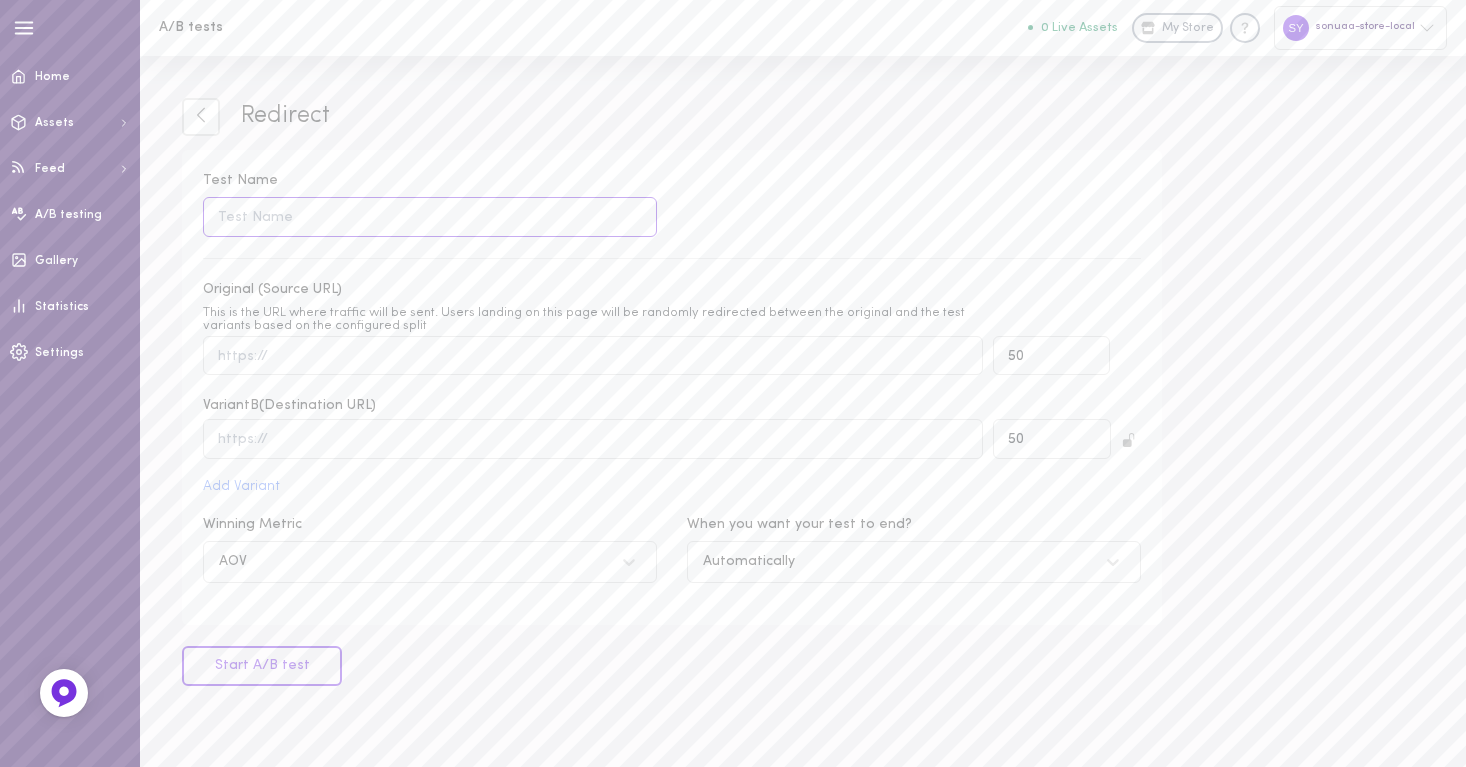 click on "Test Name" at bounding box center (430, 216) 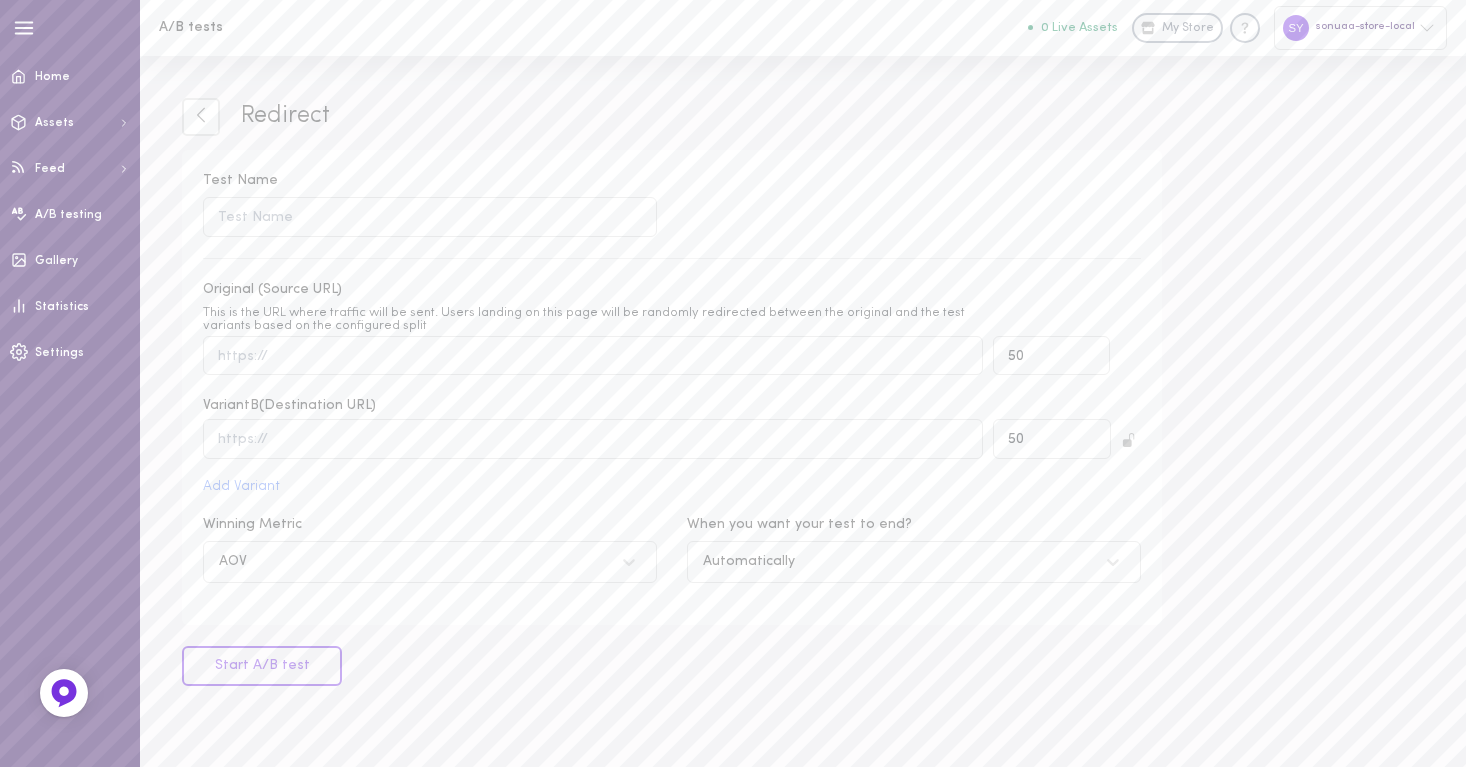 click on "Original (Source URL) This is the URL where traffic will be sent. Users landing on this page will be randomly redirected between the original and the test variants based on the configured split" at bounding box center (593, 327) 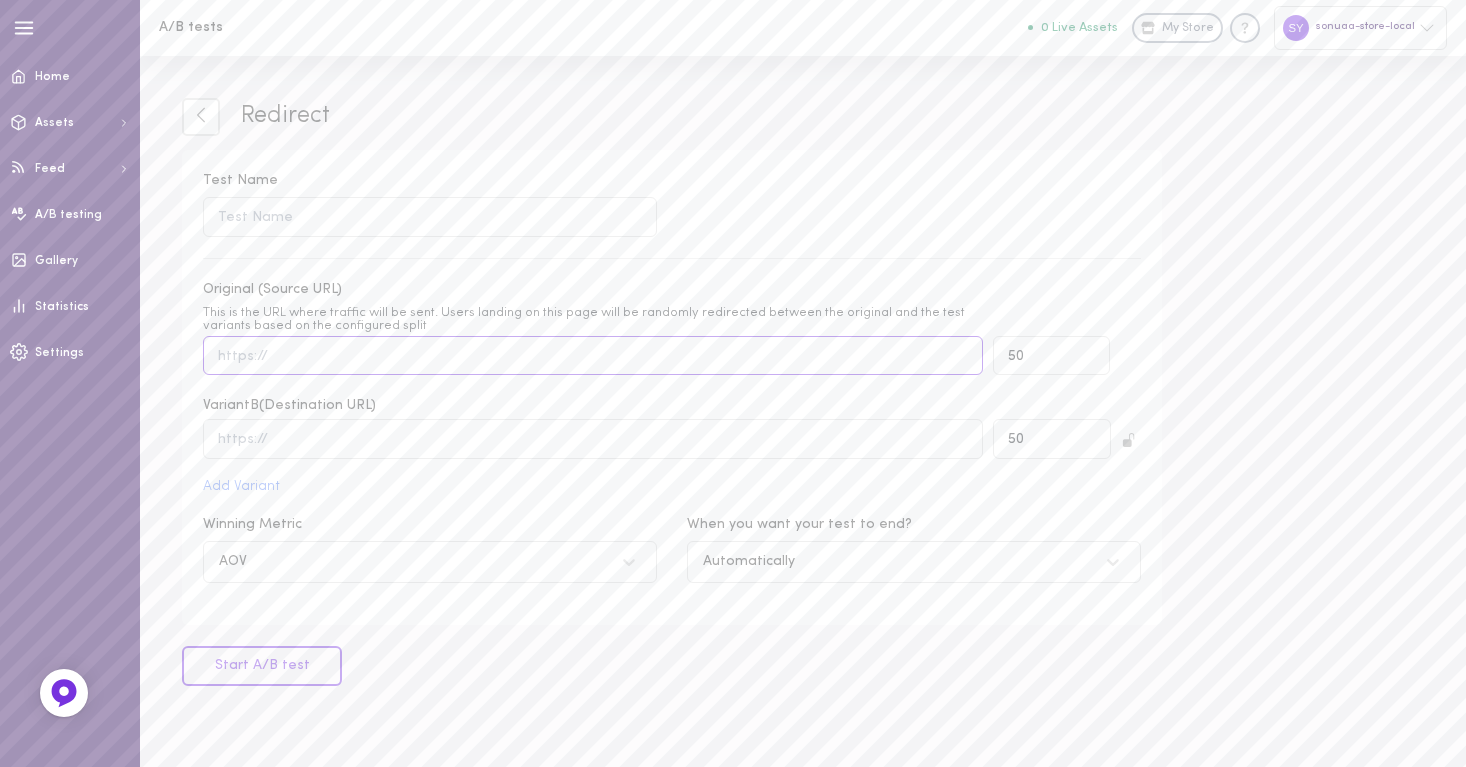 click on "Original (Source URL) This is the URL where traffic will be sent. Users landing on this page will be randomly redirected between the original and the test variants based on the configured split" at bounding box center (593, 355) 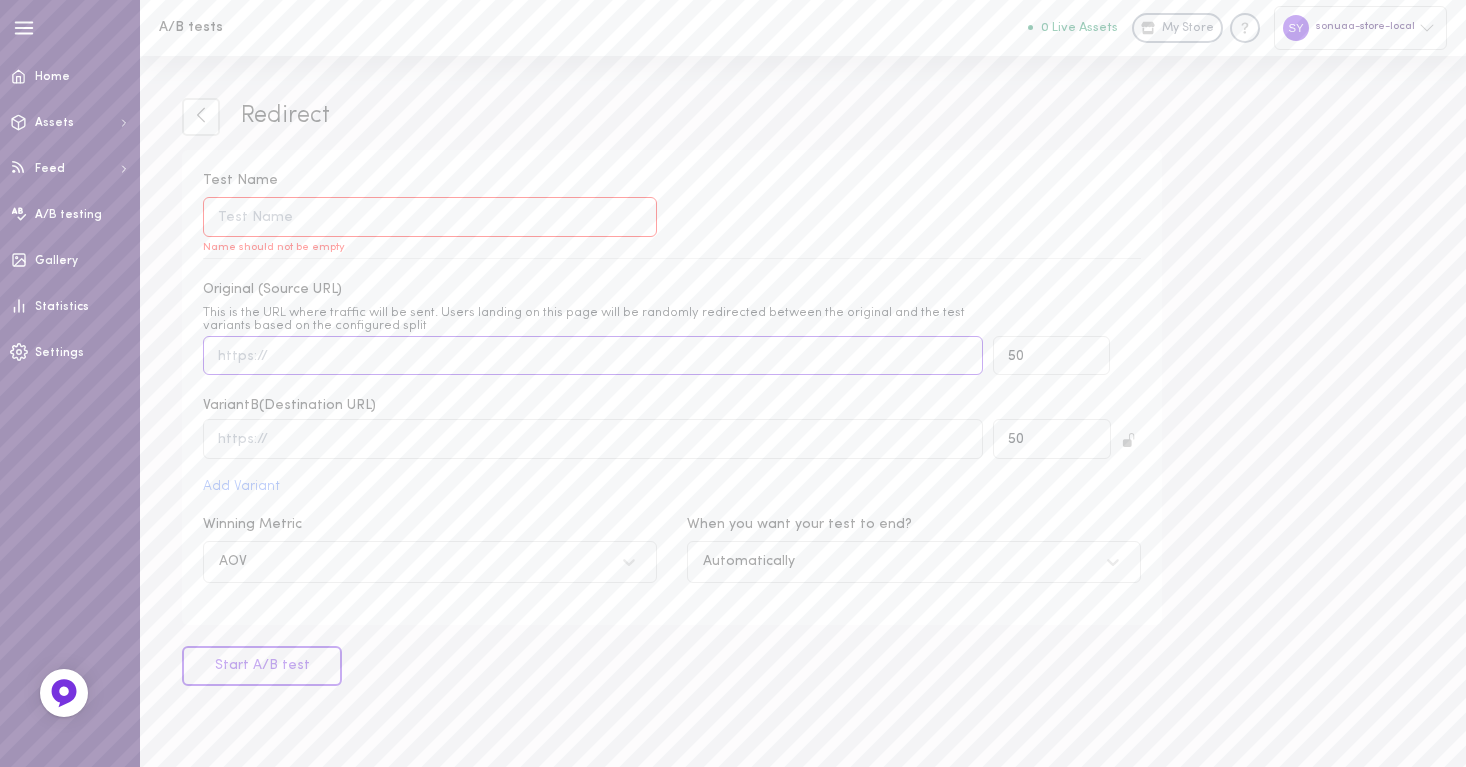 click on "Original (Source URL) This is the URL where traffic will be sent. Users landing on this page will be randomly redirected between the original and the test variants based on the configured split" at bounding box center (593, 355) 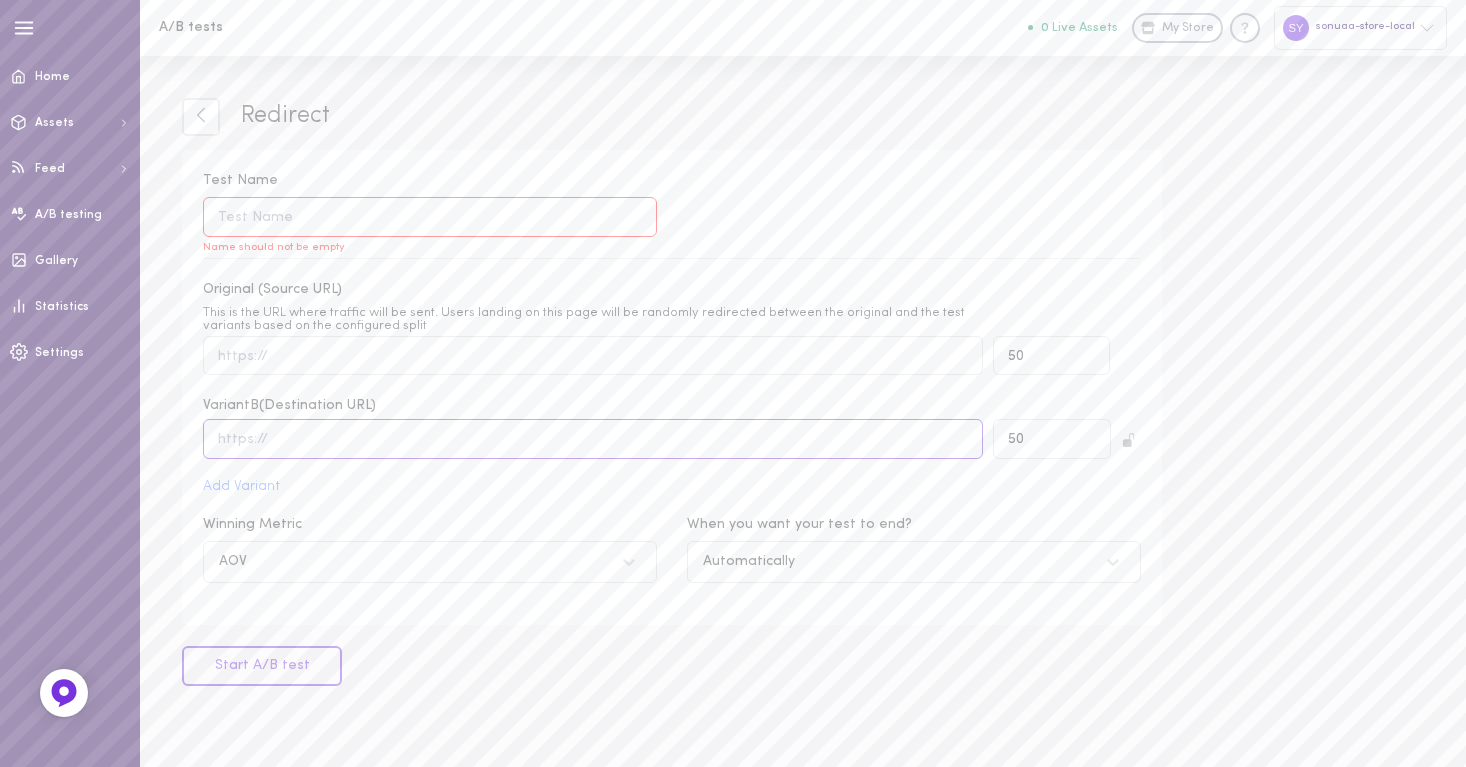 click at bounding box center [593, 438] 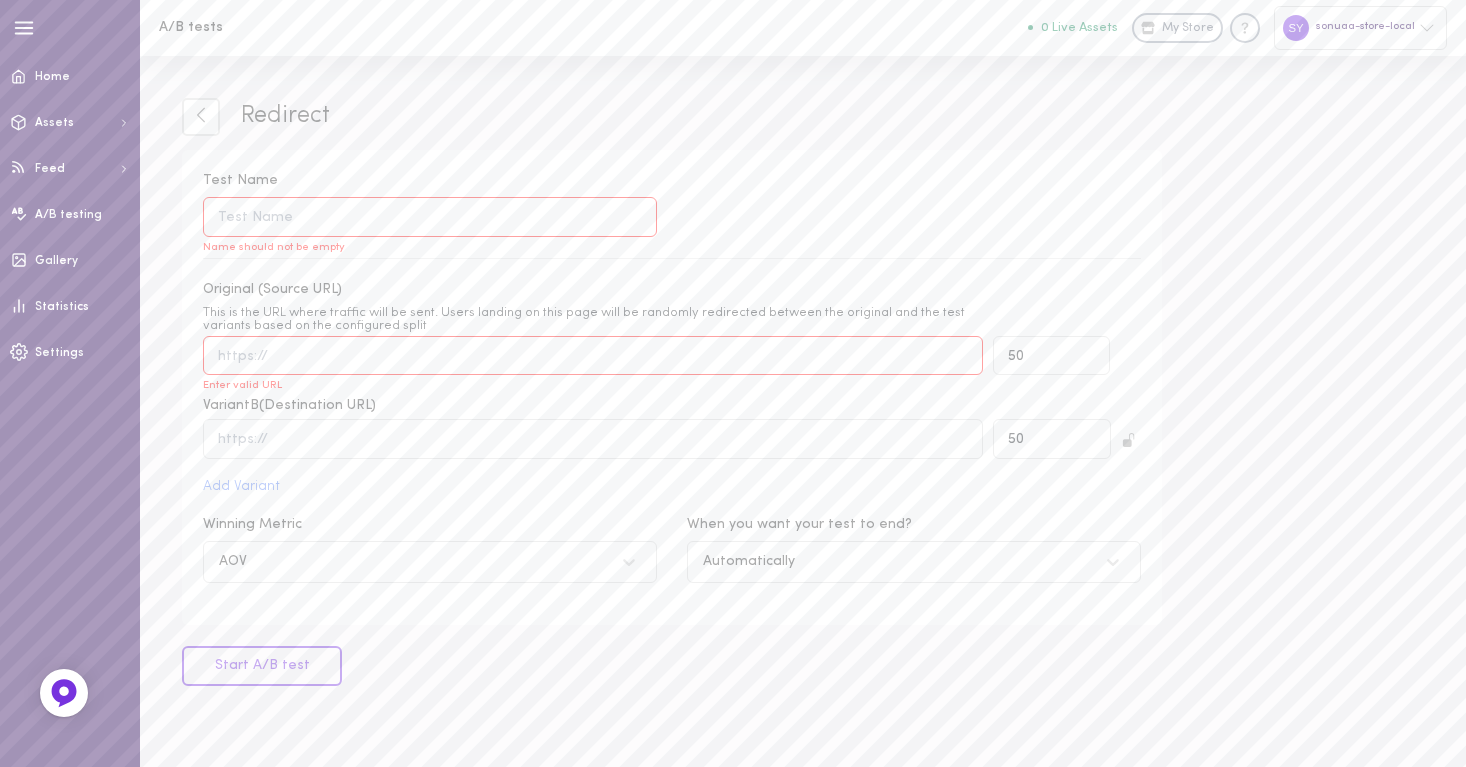 click on "AOV" at bounding box center (410, 562) 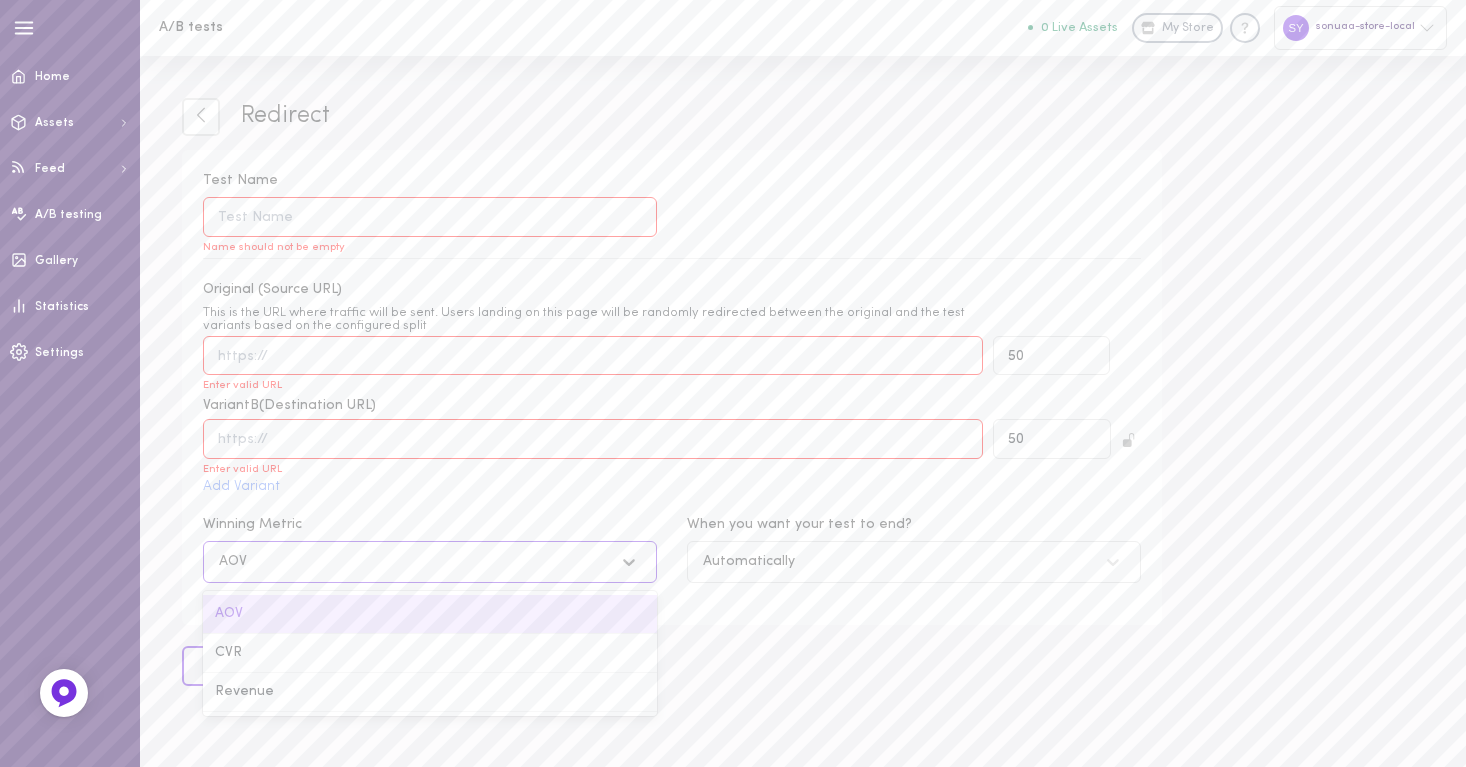 click on "Test Name Name should not be empty Original (Source URL) This is the URL where traffic will be sent. Users landing on this page will be randomly redirected between the original and the test variants based on the configured split Enter valid URL 50 Variant B (Destination URL) Enter valid URL 50 Add Variant Winning Metric option AOV focused, 1 of 3. 3 results available. Use Up and Down to choose options, press Enter to select the currently focused option, press Escape to exit the menu, press Tab to select the option and exit the menu. AOV AOV CVR Revenue When you want your test to end? Automatically" at bounding box center (672, 388) 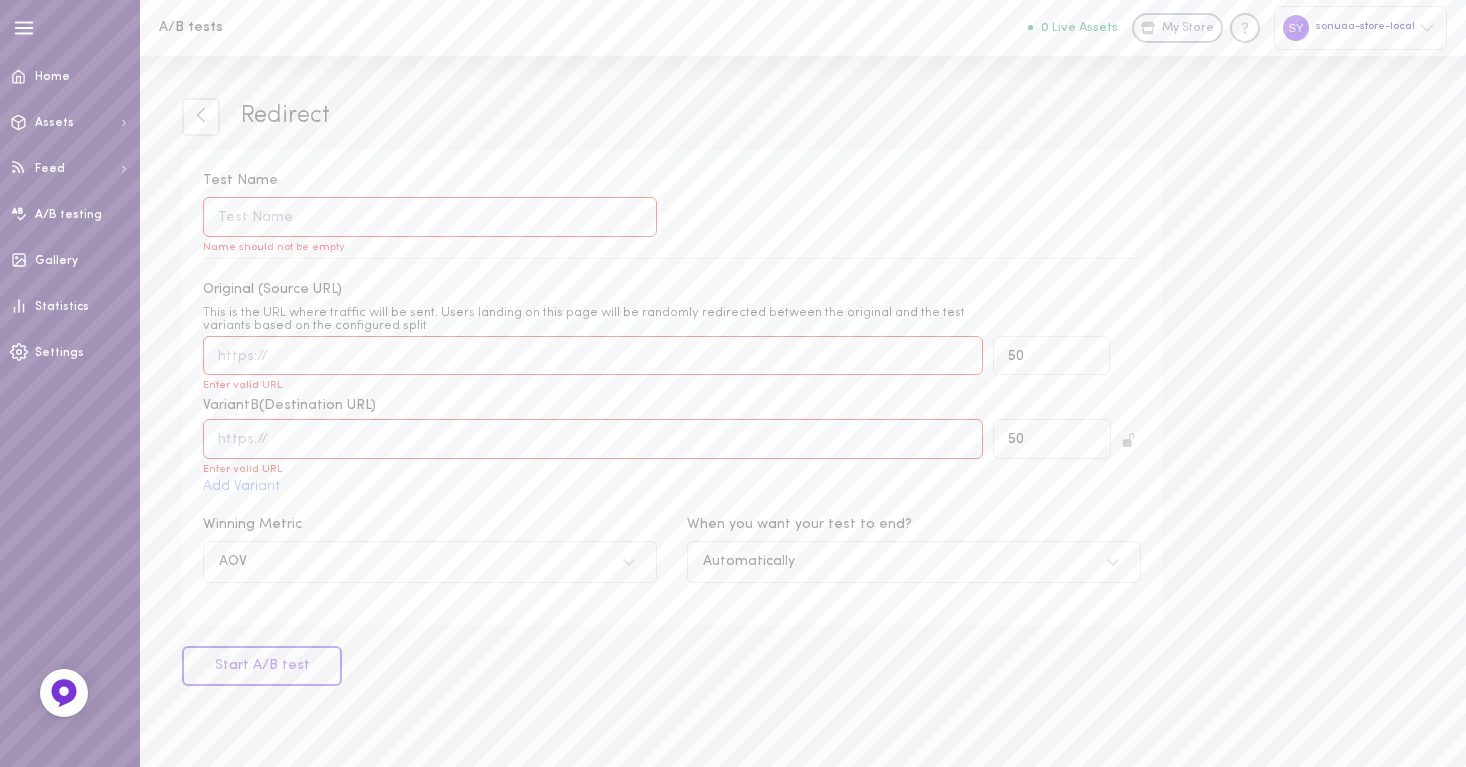 click on "Automatically" at bounding box center [894, 562] 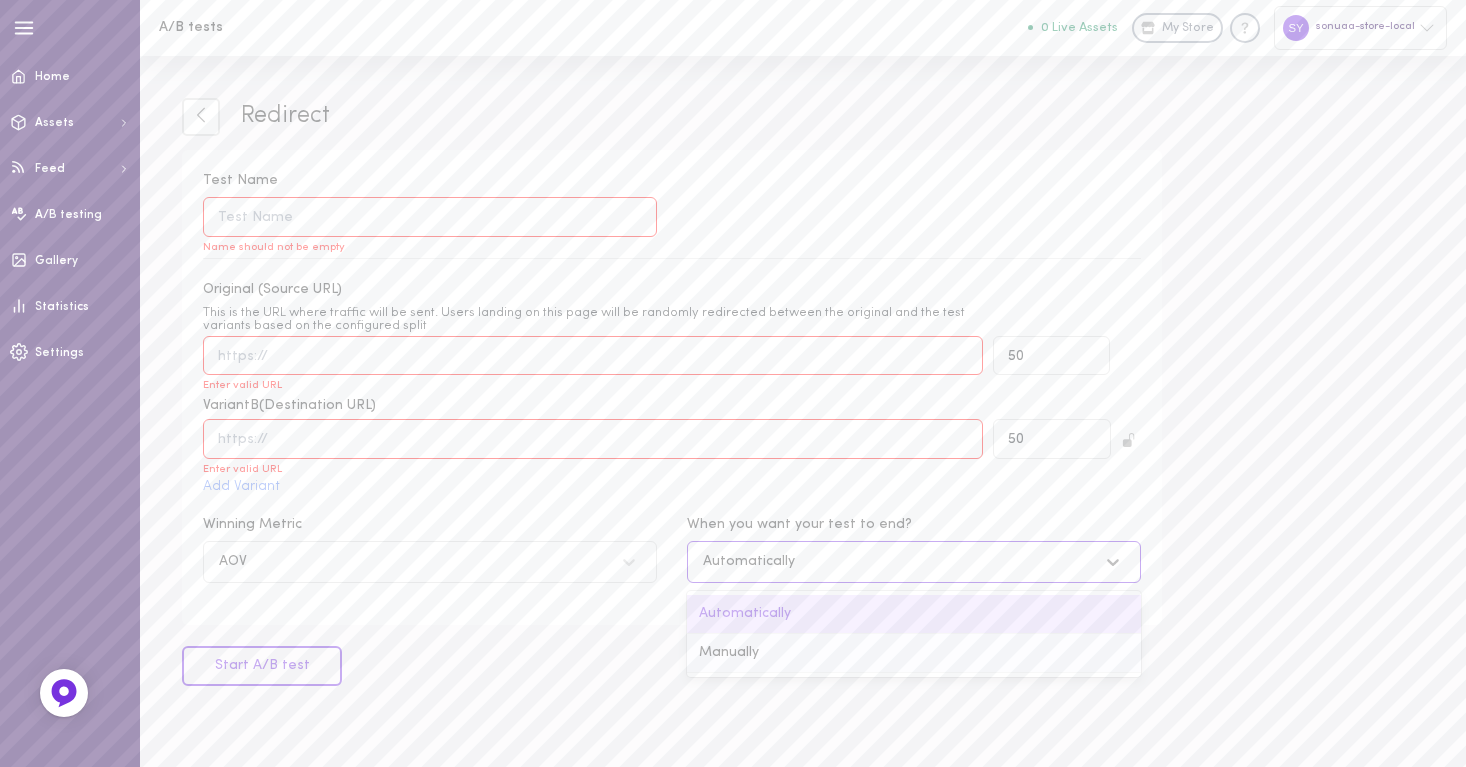 click on "Manually" at bounding box center [914, 653] 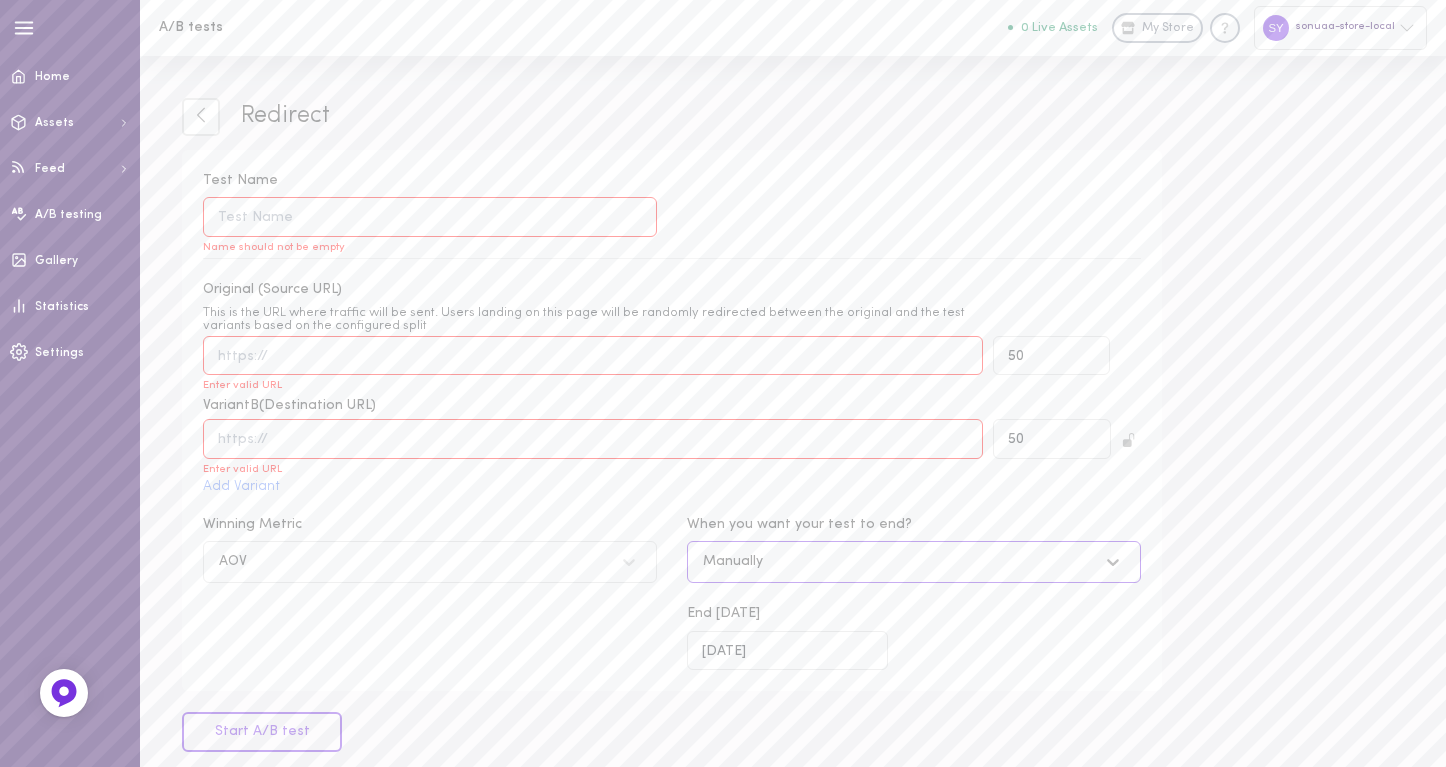 click on "Winning Metric AOV When you want your test to end? option Manually, selected. Select is focused , press Down to open the menu, Manually End [DATE]" at bounding box center [672, 593] 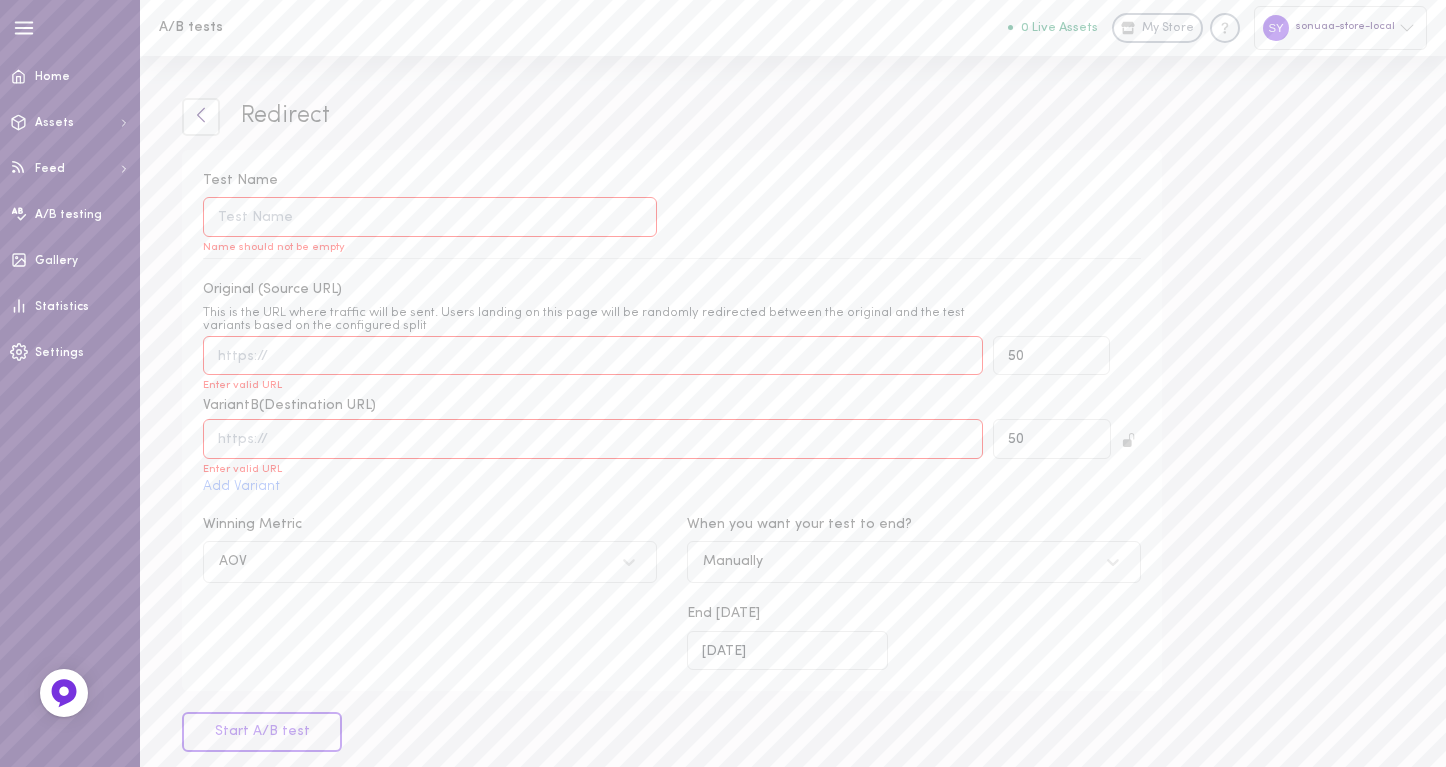click 